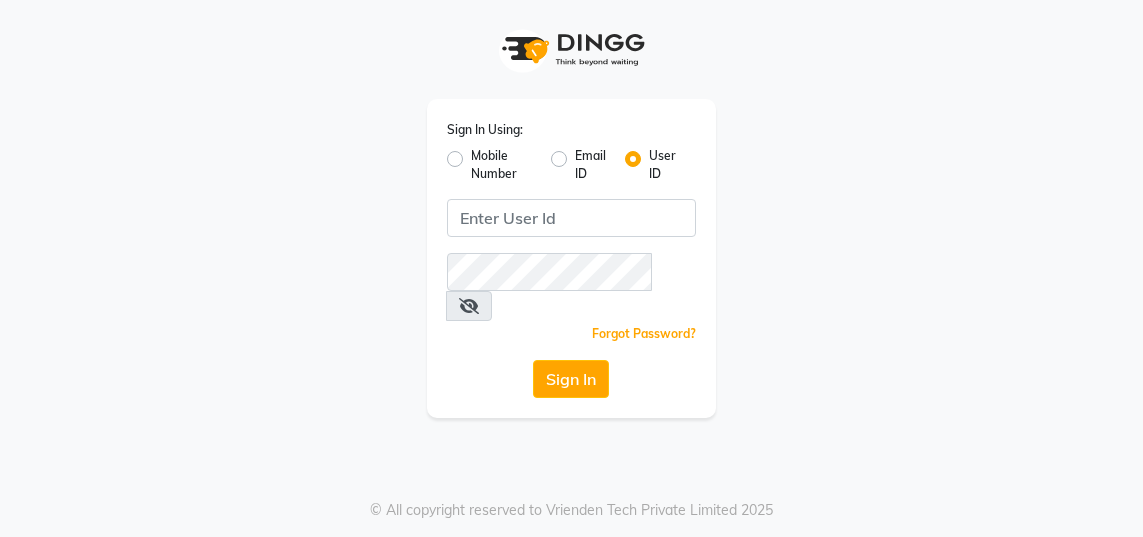 scroll, scrollTop: 0, scrollLeft: 0, axis: both 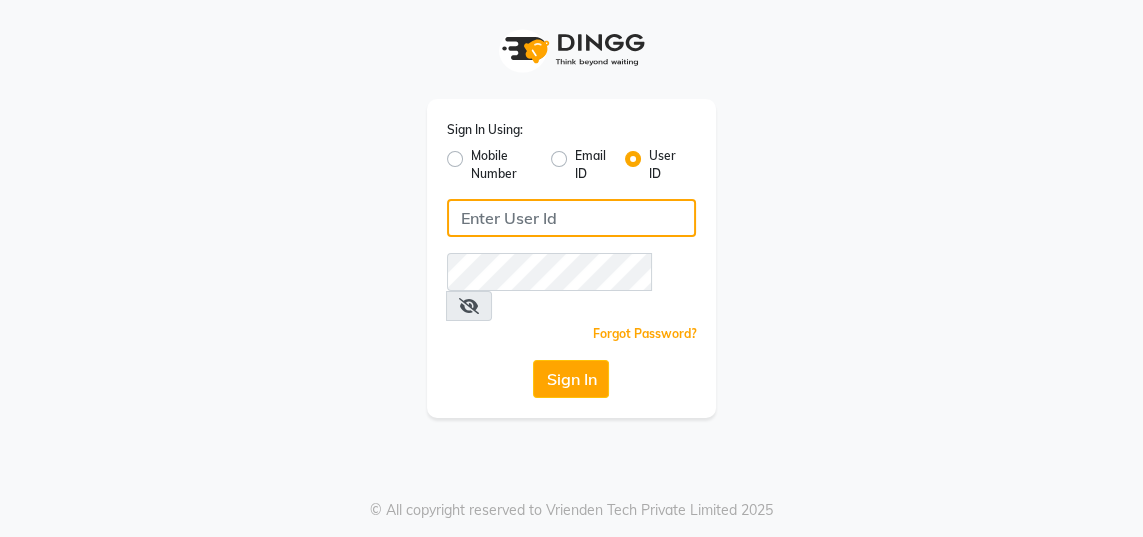 click 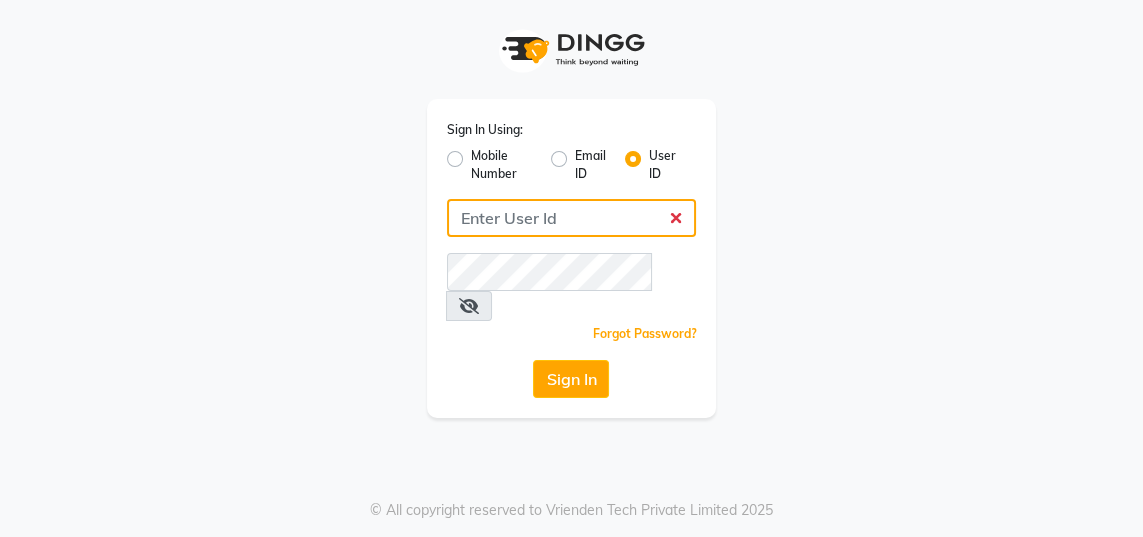 type on "gingerlinsalon" 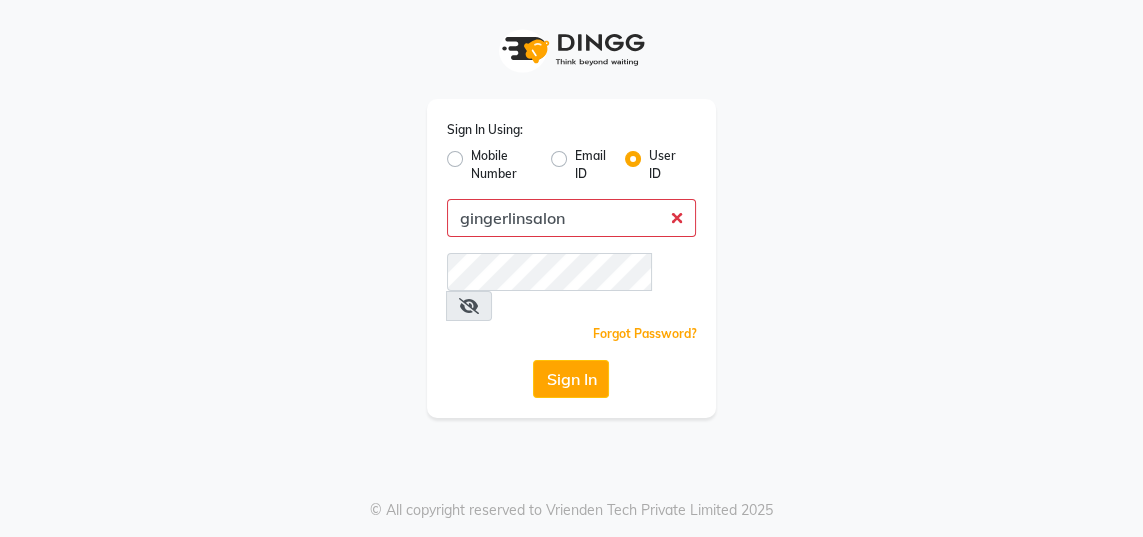 click on "Sign In" 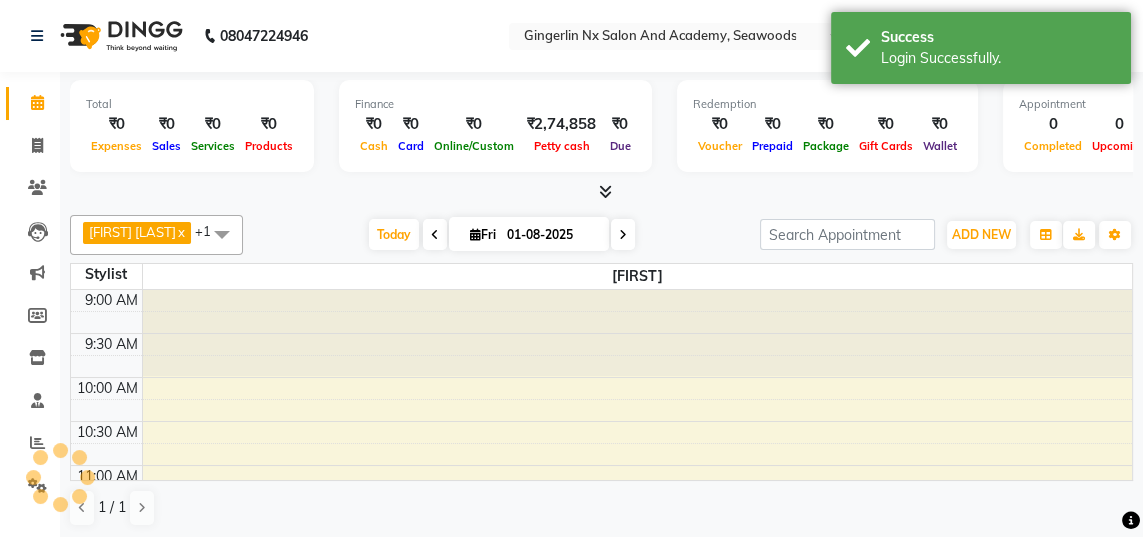 scroll, scrollTop: 0, scrollLeft: 0, axis: both 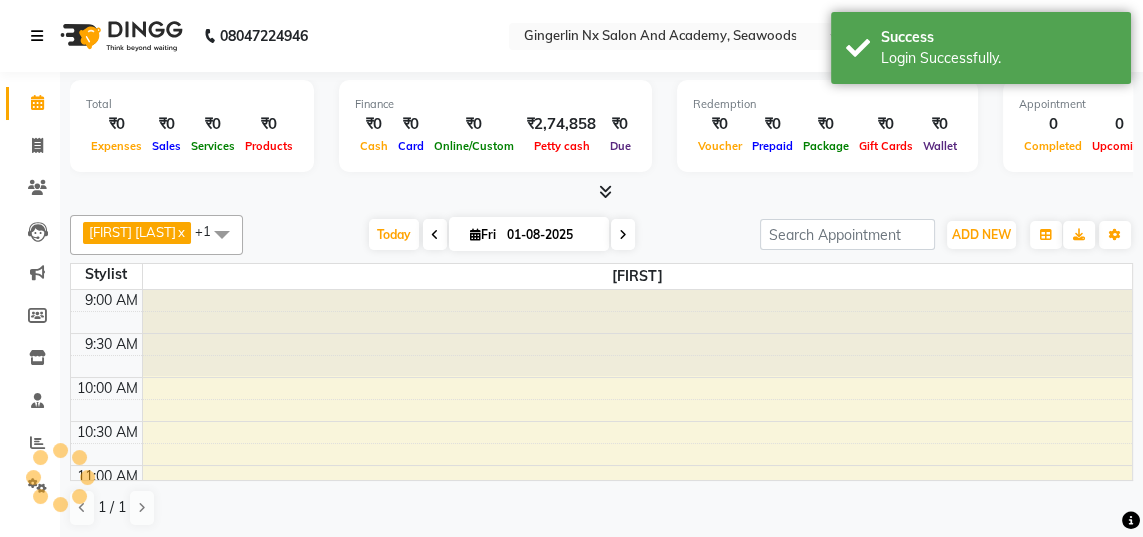 click at bounding box center (37, 36) 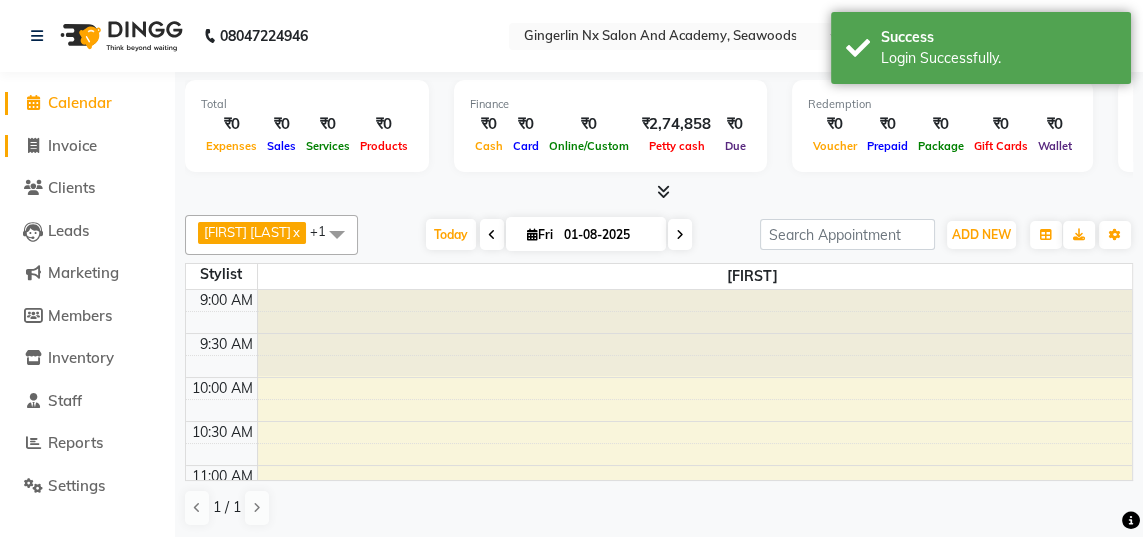 click on "Invoice" 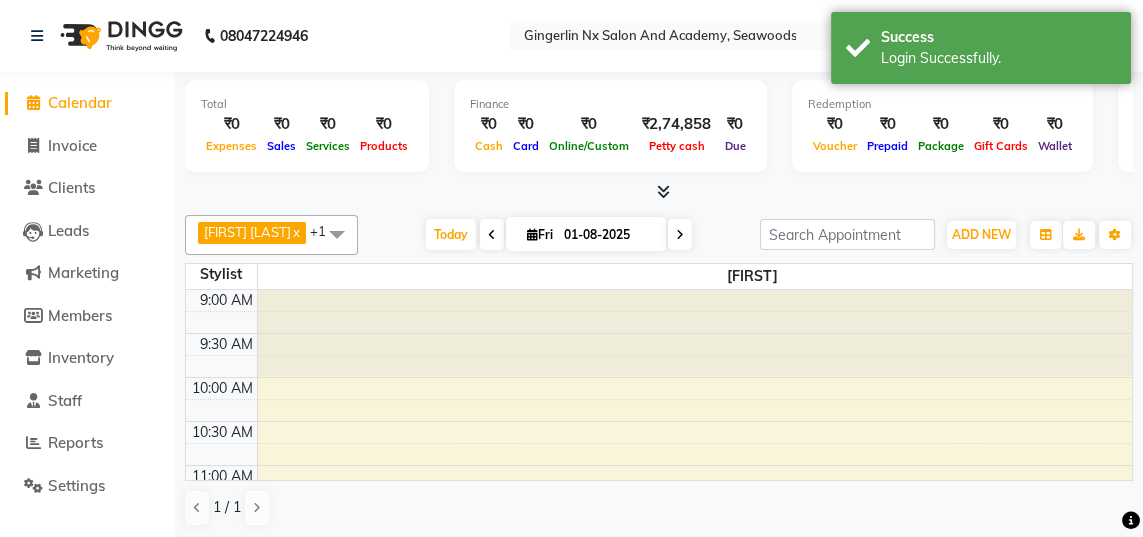 select on "service" 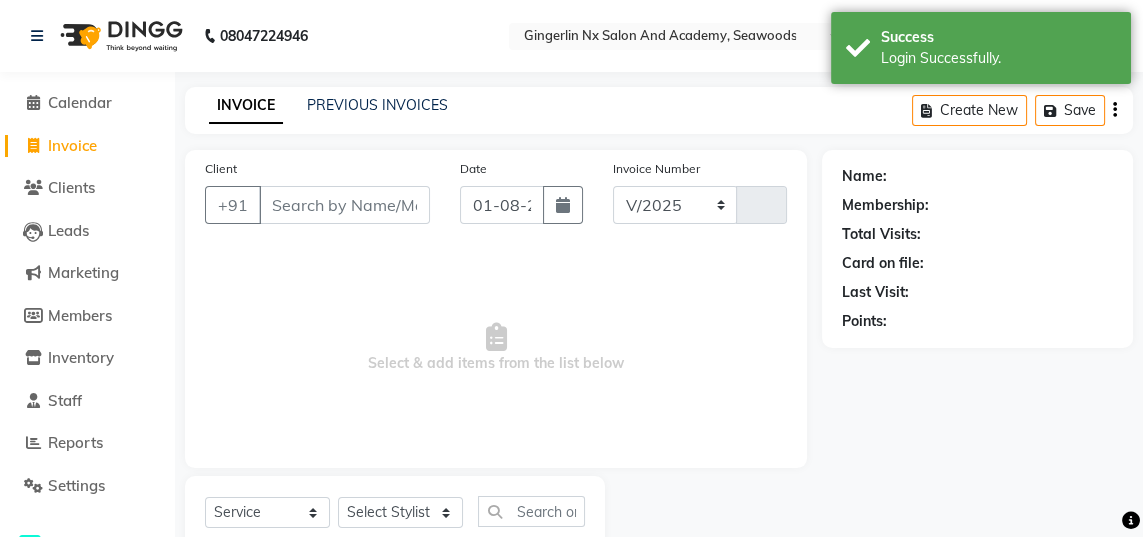select on "480" 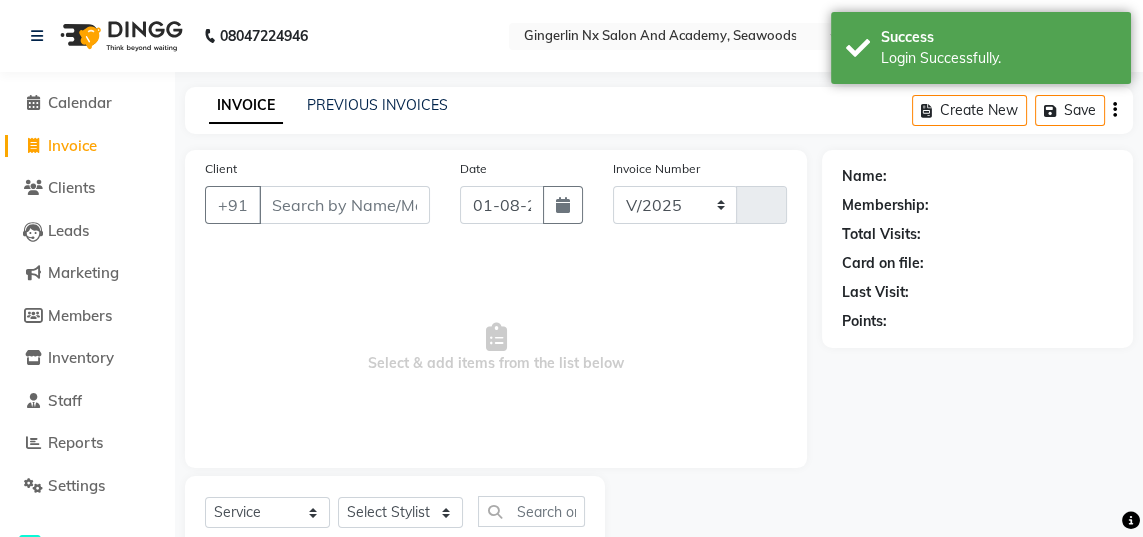 type on "0481" 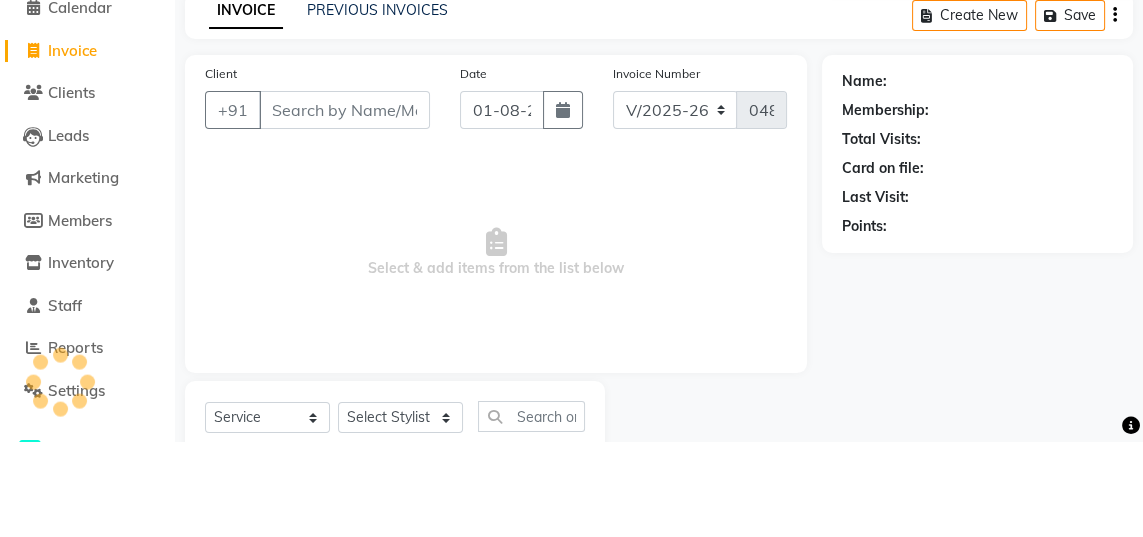 scroll, scrollTop: 0, scrollLeft: 0, axis: both 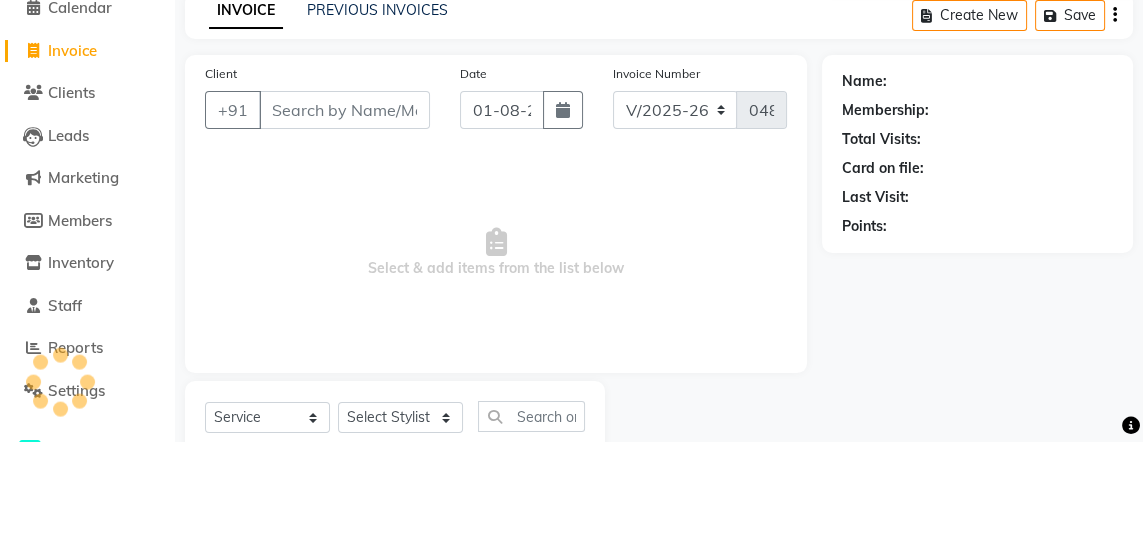 select on "membership" 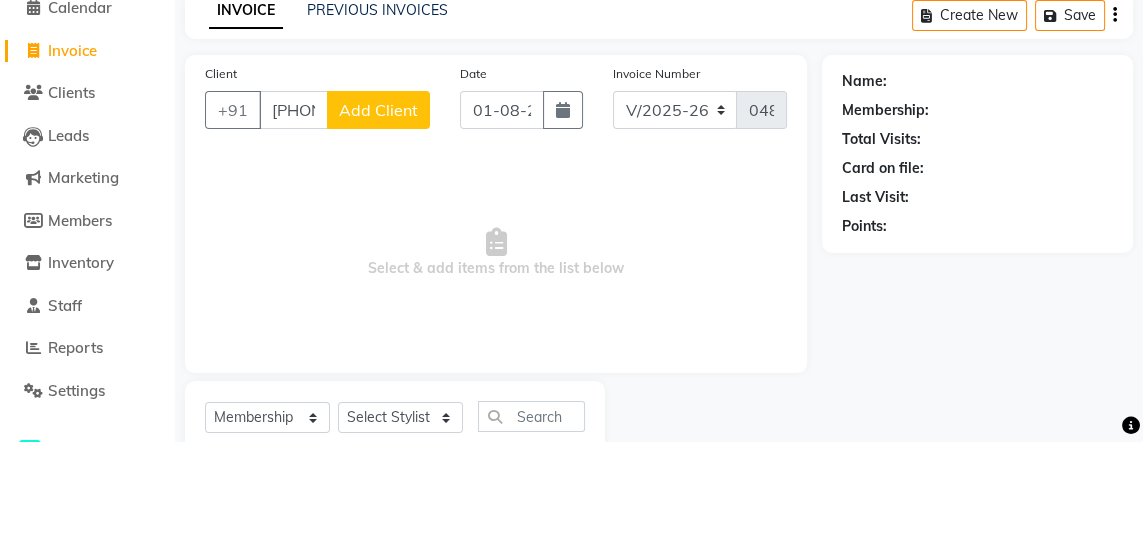 scroll, scrollTop: 0, scrollLeft: 0, axis: both 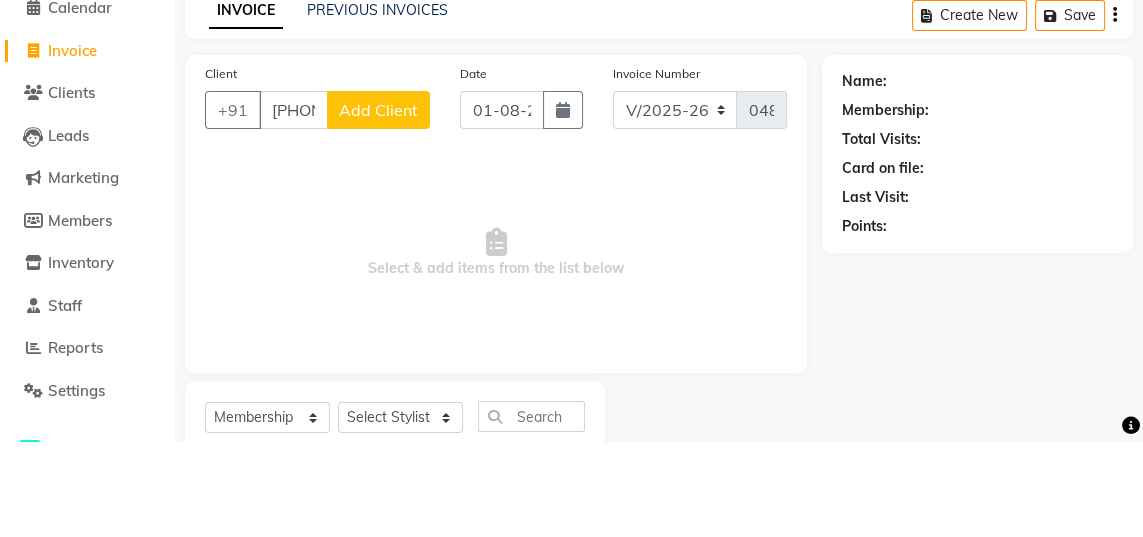 type on "9920823303" 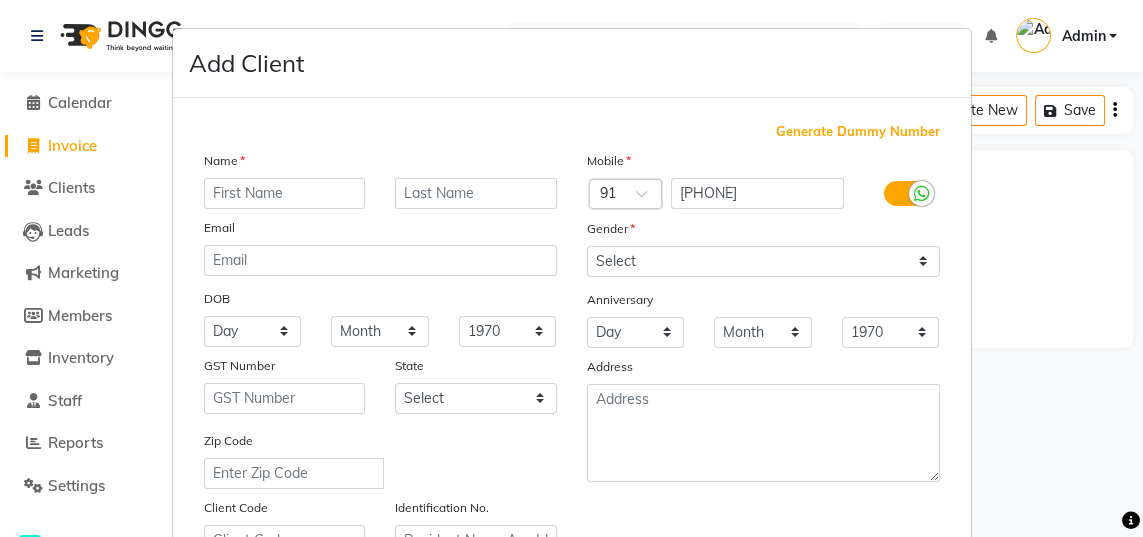 click on "Add Client Generate Dummy Number Name Email DOB Day 01 02 03 04 05 06 07 08 09 10 11 12 13 14 15 16 17 18 19 20 21 22 23 24 25 26 27 28 29 30 31 Month January February March April May June July August September October November December 1940 1941 1942 1943 1944 1945 1946 1947 1948 1949 1950 1951 1952 1953 1954 1955 1956 1957 1958 1959 1960 1961 1962 1963 1964 1965 1966 1967 1968 1969 1970 1971 1972 1973 1974 1975 1976 1977 1978 1979 1980 1981 1982 1983 1984 1985 1986 1987 1988 1989 1990 1991 1992 1993 1994 1995 1996 1997 1998 1999 2000 2001 2002 2003 2004 2005 2006 2007 2008 2009 2010 2011 2012 2013 2014 2015 2016 2017 2018 2019 2020 2021 2022 2023 2024 GST Number State Select Andaman and Nicobar Islands Andhra Pradesh Arunachal Pradesh Assam Bihar Chandigarh Chhattisgarh Dadra and Nagar Haveli Daman and Diu Delhi Goa Gujarat Haryana Himachal Pradesh Jammu and Kashmir Jharkhand Karnataka Kerala Lakshadweep Madhya Pradesh Maharashtra Manipur Meghalaya Mizoram Nagaland Odisha Pondicherry Punjab Rajasthan Sikkim" at bounding box center [571, 268] 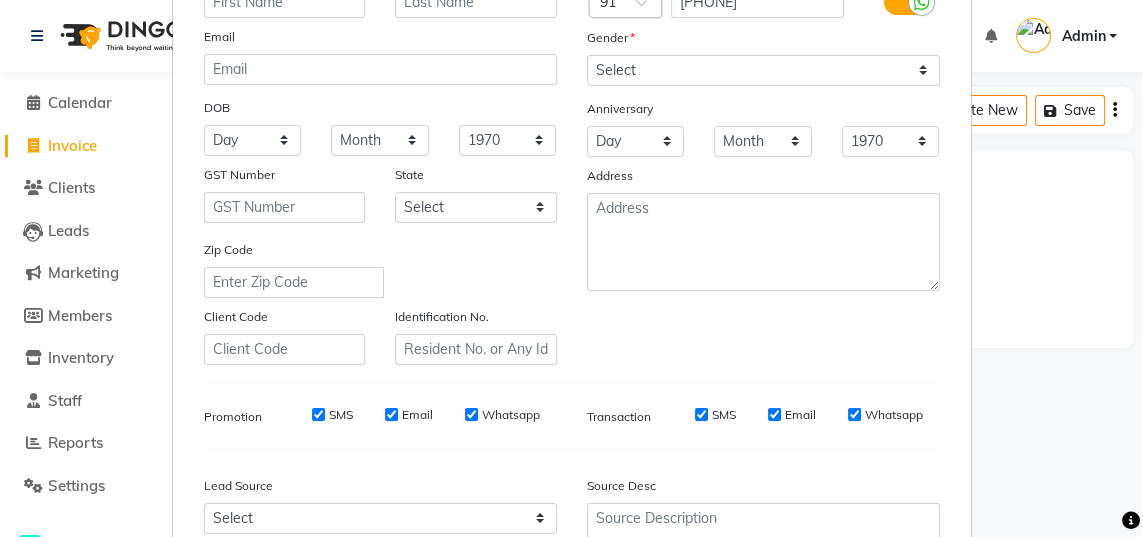 scroll, scrollTop: 0, scrollLeft: 0, axis: both 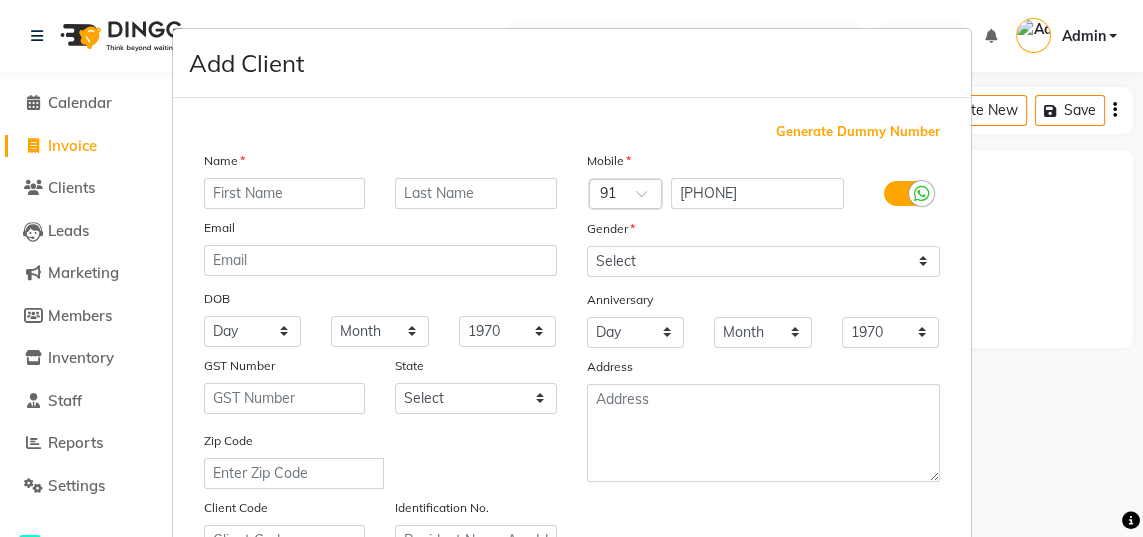 click on "Add Client Generate Dummy Number Name Email DOB Day 01 02 03 04 05 06 07 08 09 10 11 12 13 14 15 16 17 18 19 20 21 22 23 24 25 26 27 28 29 30 31 Month January February March April May June July August September October November December 1940 1941 1942 1943 1944 1945 1946 1947 1948 1949 1950 1951 1952 1953 1954 1955 1956 1957 1958 1959 1960 1961 1962 1963 1964 1965 1966 1967 1968 1969 1970 1971 1972 1973 1974 1975 1976 1977 1978 1979 1980 1981 1982 1983 1984 1985 1986 1987 1988 1989 1990 1991 1992 1993 1994 1995 1996 1997 1998 1999 2000 2001 2002 2003 2004 2005 2006 2007 2008 2009 2010 2011 2012 2013 2014 2015 2016 2017 2018 2019 2020 2021 2022 2023 2024 GST Number State Select Andaman and Nicobar Islands Andhra Pradesh Arunachal Pradesh Assam Bihar Chandigarh Chhattisgarh Dadra and Nagar Haveli Daman and Diu Delhi Goa Gujarat Haryana Himachal Pradesh Jammu and Kashmir Jharkhand Karnataka Kerala Lakshadweep Madhya Pradesh Maharashtra Manipur Meghalaya Mizoram Nagaland Odisha Pondicherry Punjab Rajasthan Sikkim" at bounding box center [571, 268] 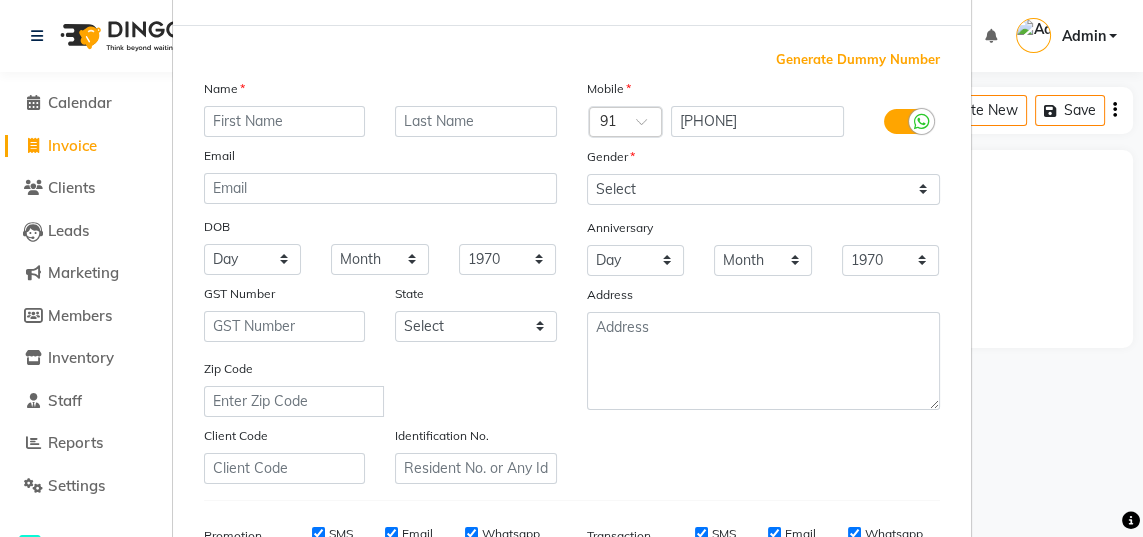 scroll, scrollTop: 51, scrollLeft: 0, axis: vertical 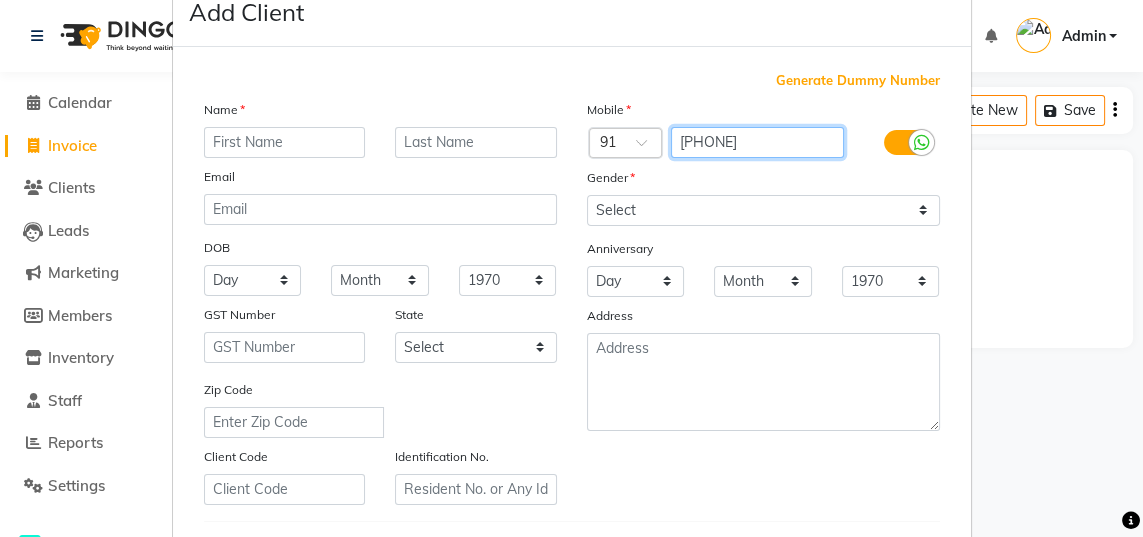 click on "9920823303" at bounding box center (757, 142) 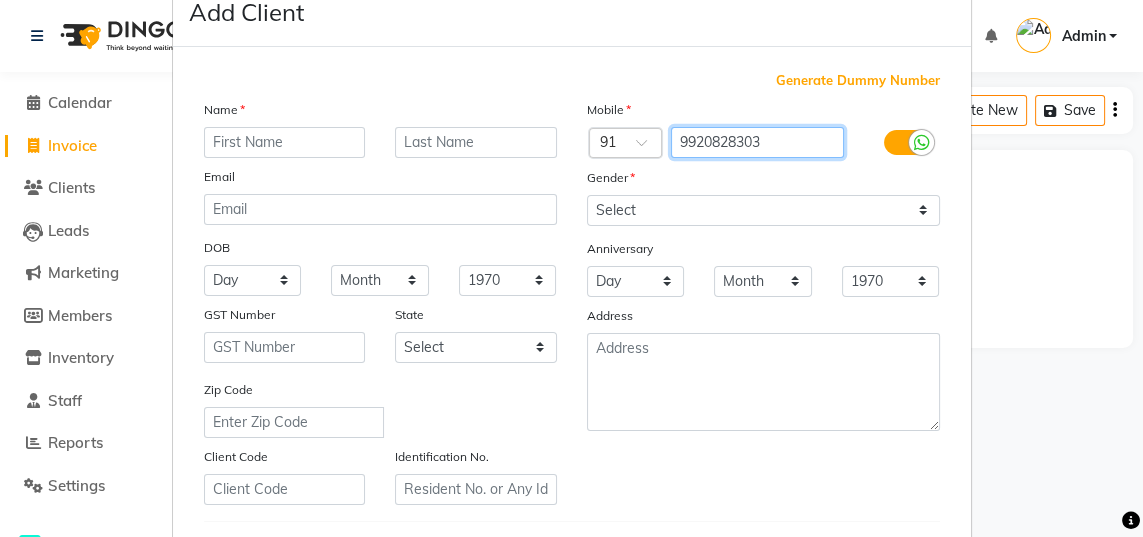 type on "9920828303" 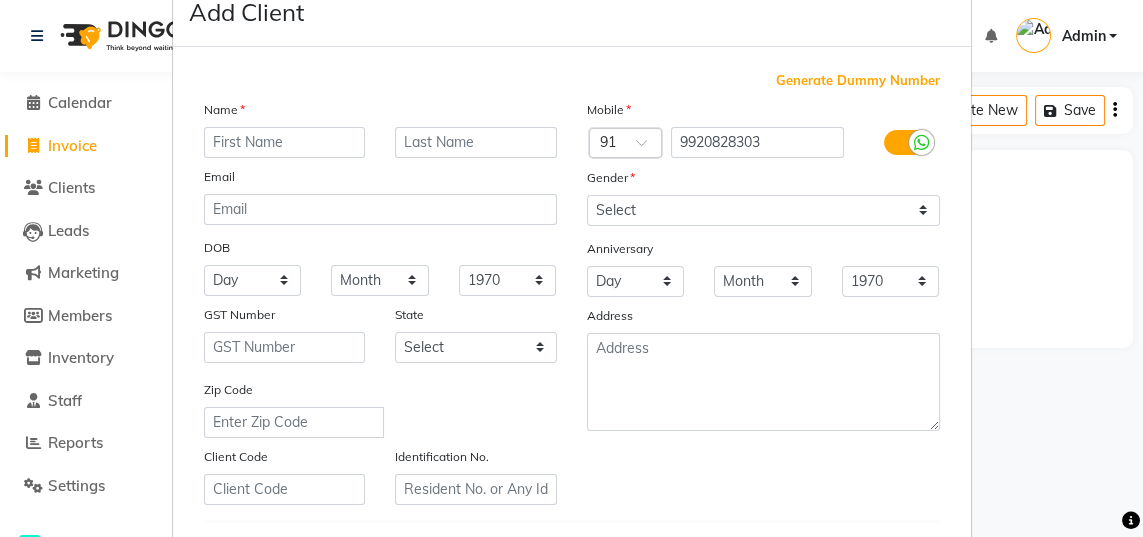 click on "Generate Dummy Number" at bounding box center [572, 81] 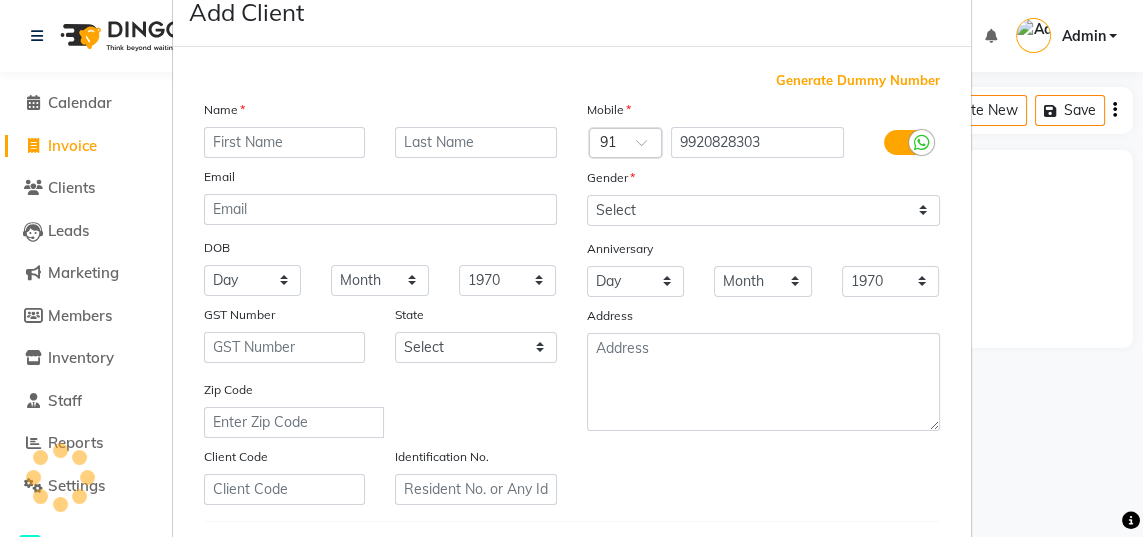 type on "[EMAIL]" 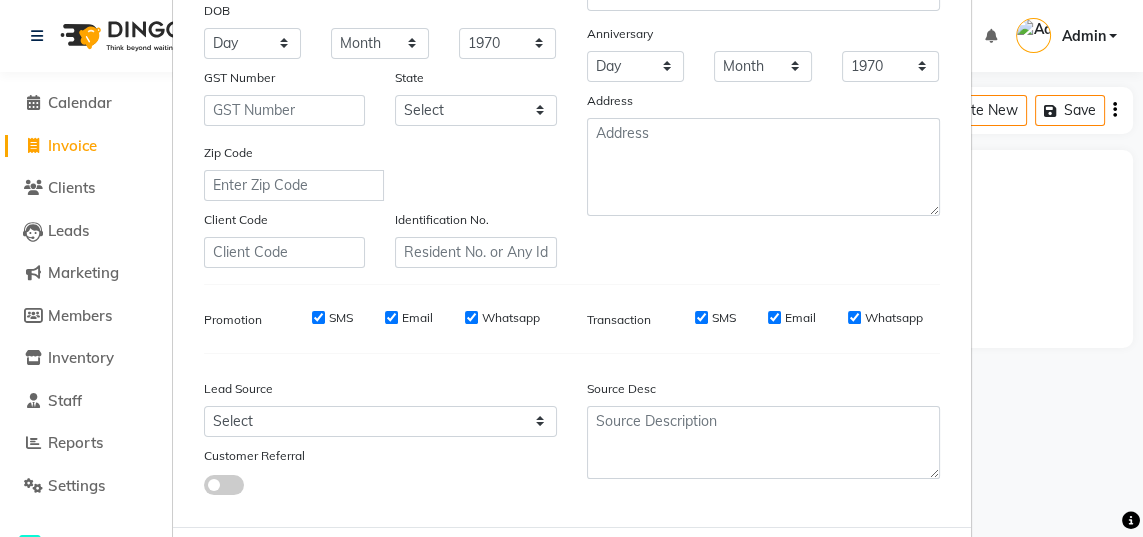 click on "Add" at bounding box center (838, 567) 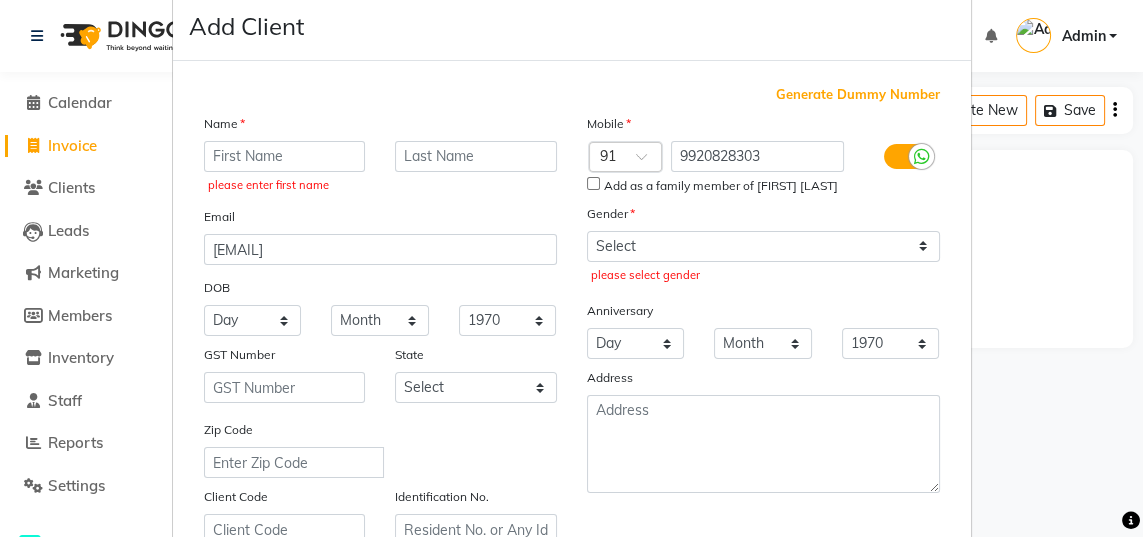 scroll, scrollTop: 34, scrollLeft: 0, axis: vertical 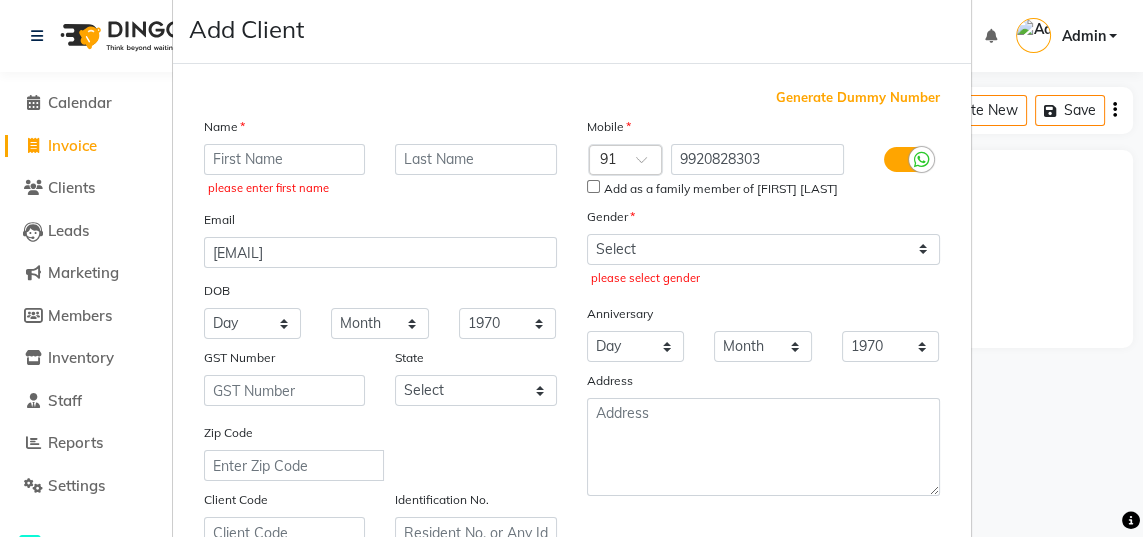 click on "Add Client Generate Dummy Number Name  please enter first name Email sangeetap6-@ymail.com DOB Day 01 02 03 04 05 06 07 08 09 10 11 12 13 14 15 16 17 18 19 20 21 22 23 24 25 26 27 28 29 30 31 Month January February March April May June July August September October November December 1940 1941 1942 1943 1944 1945 1946 1947 1948 1949 1950 1951 1952 1953 1954 1955 1956 1957 1958 1959 1960 1961 1962 1963 1964 1965 1966 1967 1968 1969 1970 1971 1972 1973 1974 1975 1976 1977 1978 1979 1980 1981 1982 1983 1984 1985 1986 1987 1988 1989 1990 1991 1992 1993 1994 1995 1996 1997 1998 1999 2000 2001 2002 2003 2004 2005 2006 2007 2008 2009 2010 2011 2012 2013 2014 2015 2016 2017 2018 2019 2020 2021 2022 2023 2024 GST Number State Select Andaman and Nicobar Islands Andhra Pradesh Arunachal Pradesh Assam Bihar Chandigarh Chhattisgarh Dadra and Nagar Haveli Daman and Diu Delhi Goa Gujarat Haryana Himachal Pradesh Jammu and Kashmir Jharkhand Karnataka Kerala Lakshadweep Madhya Pradesh Maharashtra Manipur Meghalaya Mizoram ×" at bounding box center (571, 268) 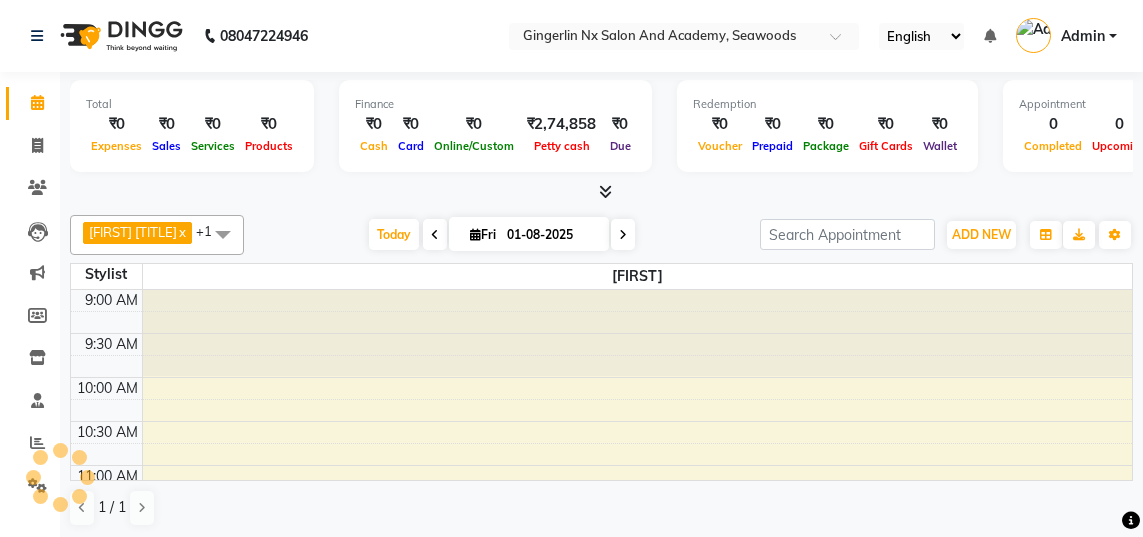 scroll, scrollTop: 0, scrollLeft: 0, axis: both 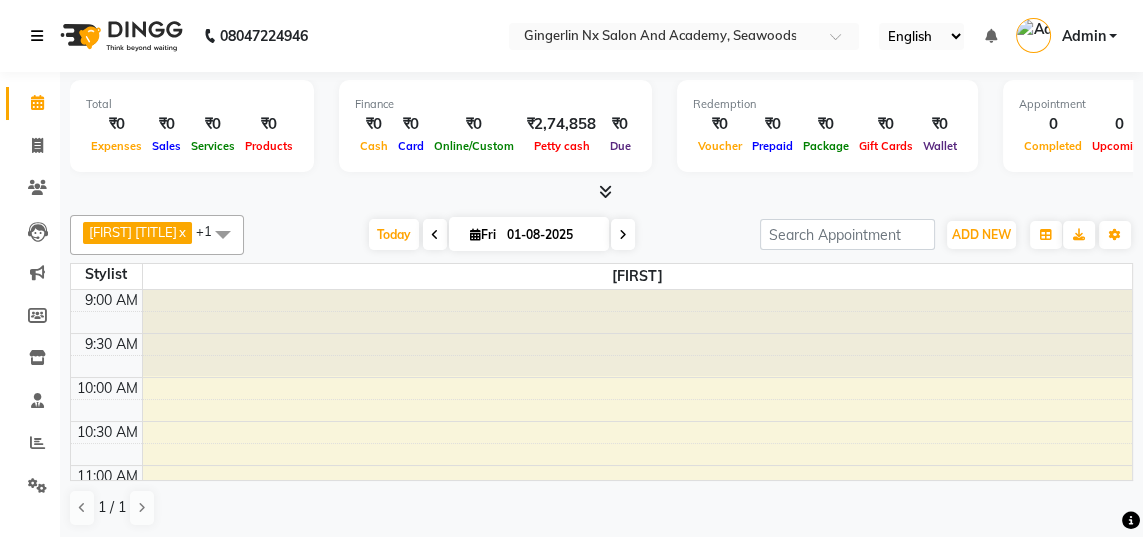click at bounding box center (37, 36) 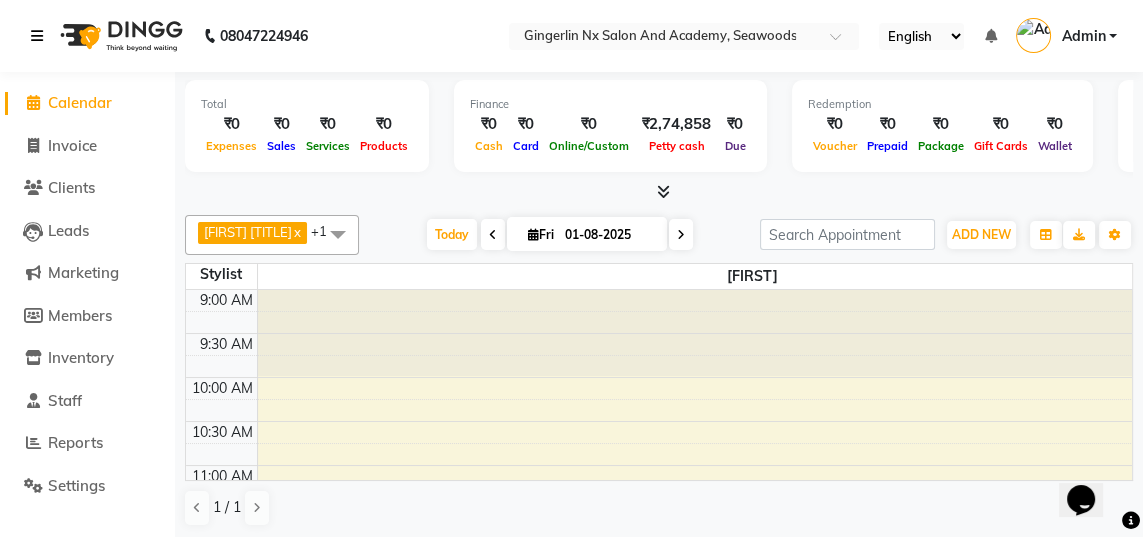 scroll, scrollTop: 0, scrollLeft: 0, axis: both 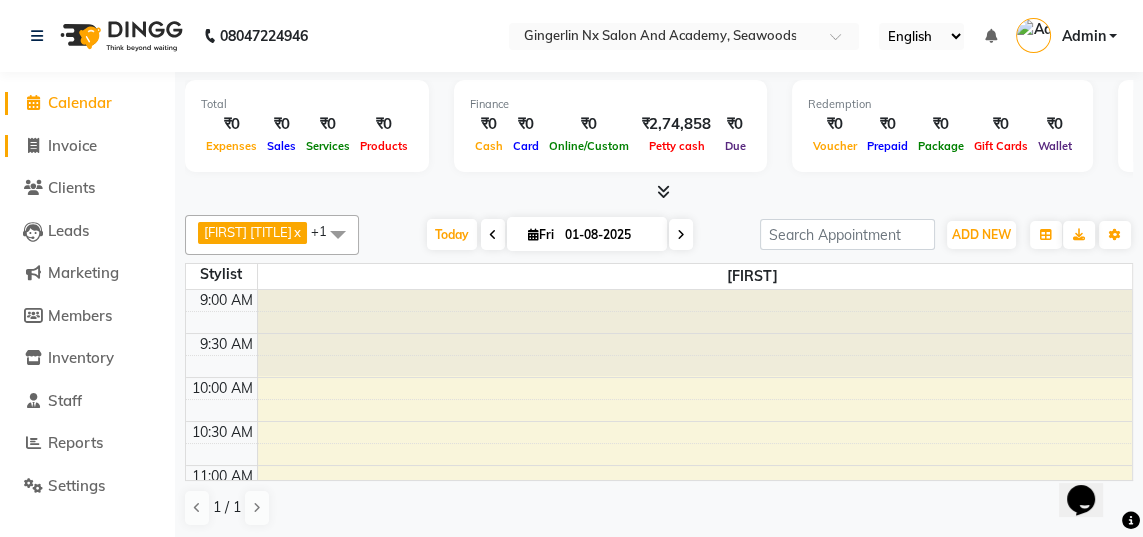 click on "Invoice" 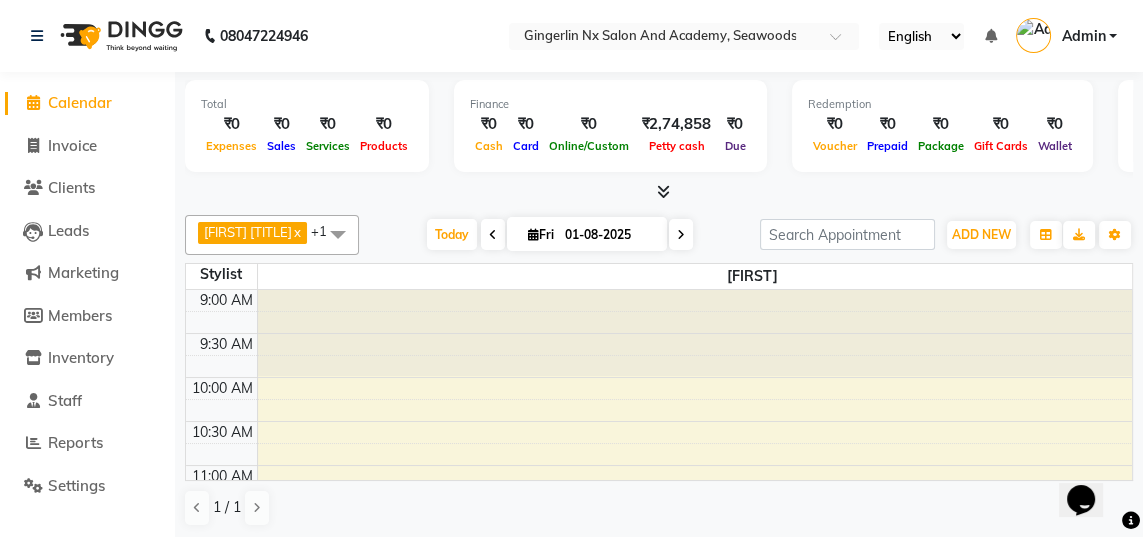 select on "service" 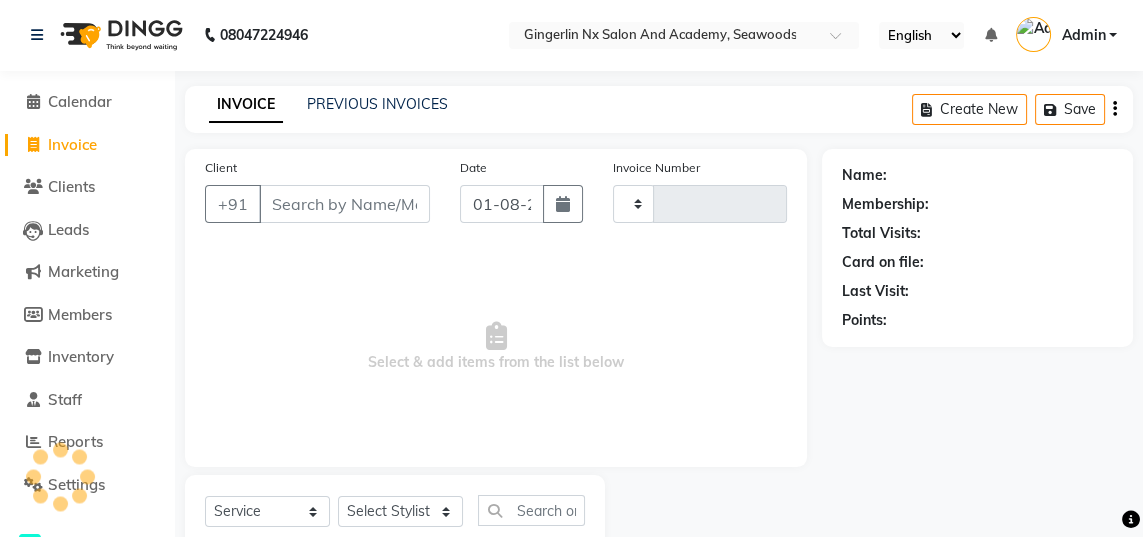 type on "0481" 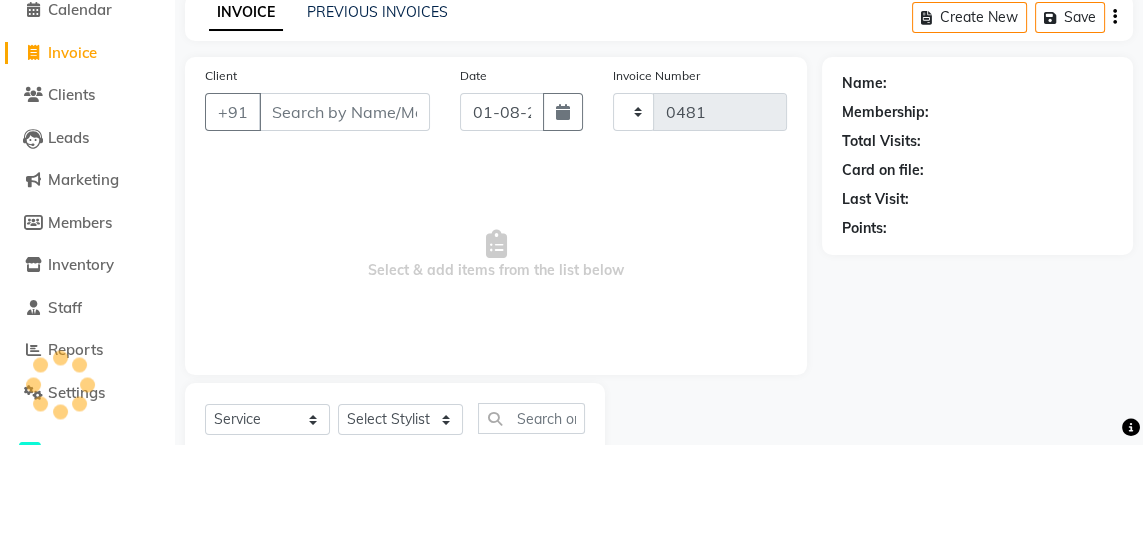 select on "480" 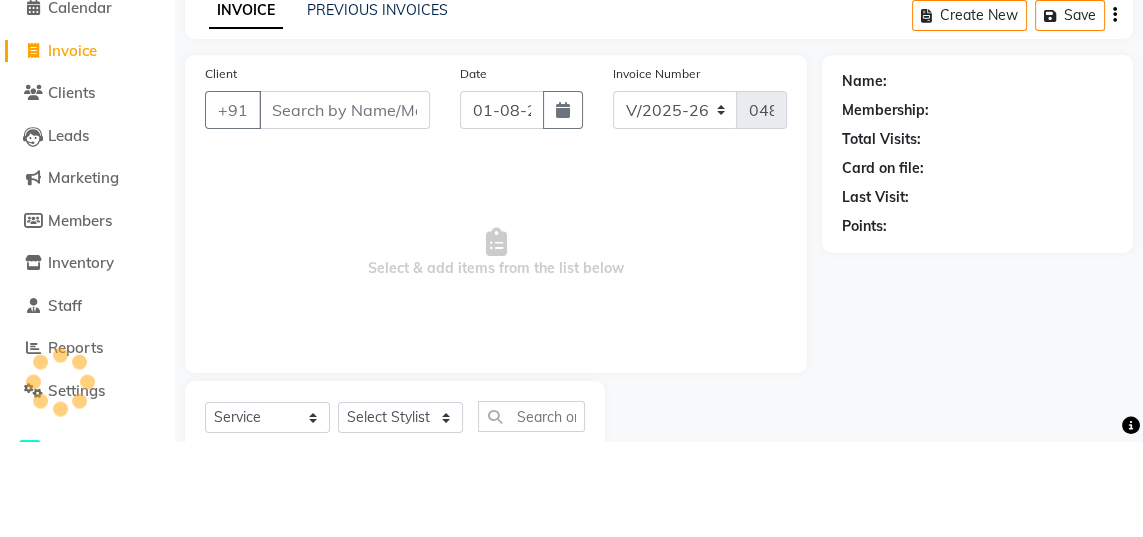 select on "membership" 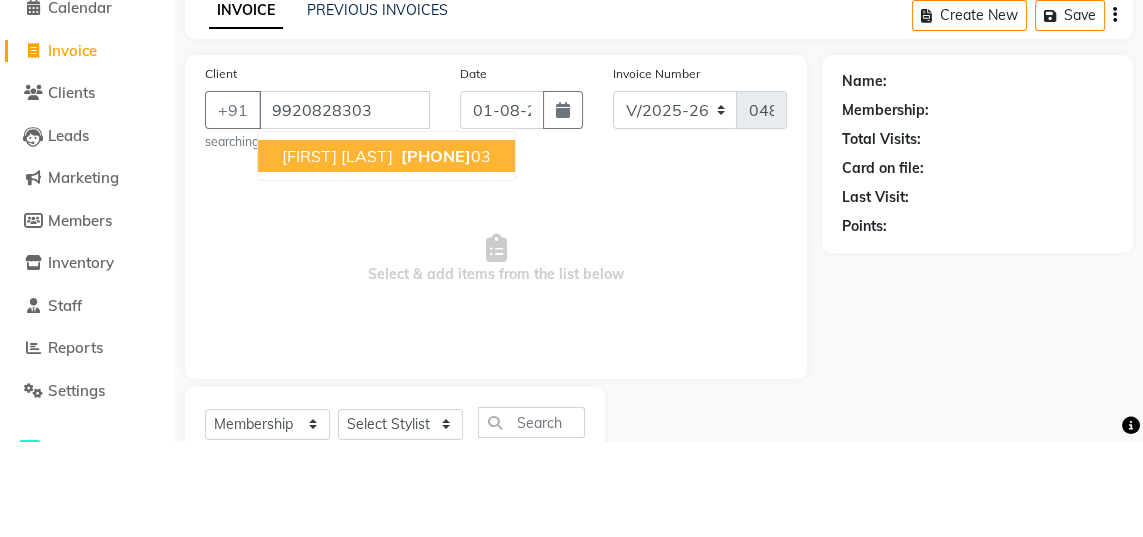 scroll, scrollTop: 0, scrollLeft: 0, axis: both 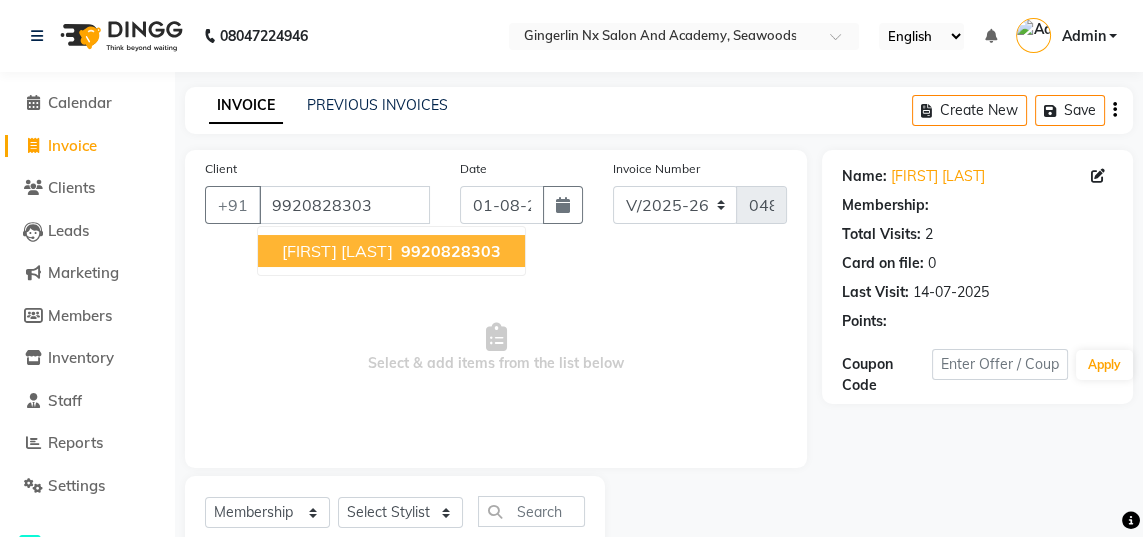 click on "Date" 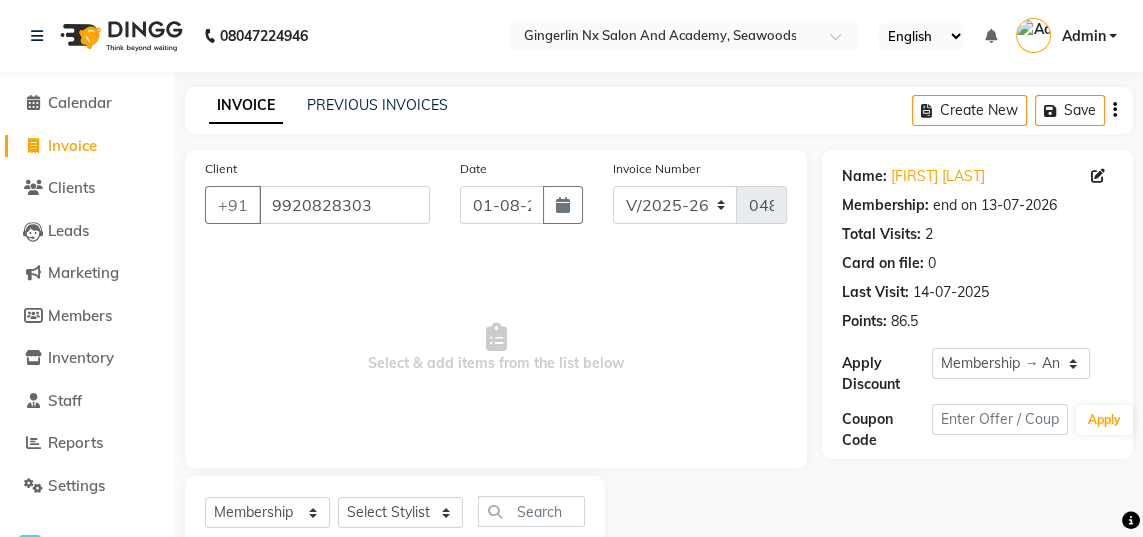 scroll, scrollTop: 93, scrollLeft: 0, axis: vertical 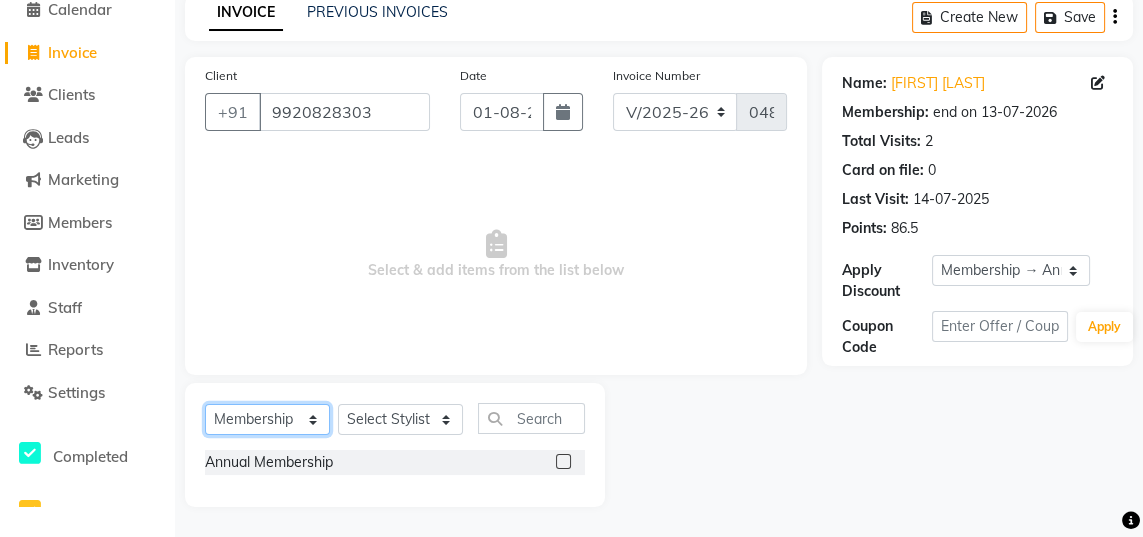 click on "Select  Service  Product  Membership  Package Voucher Prepaid Gift Card" 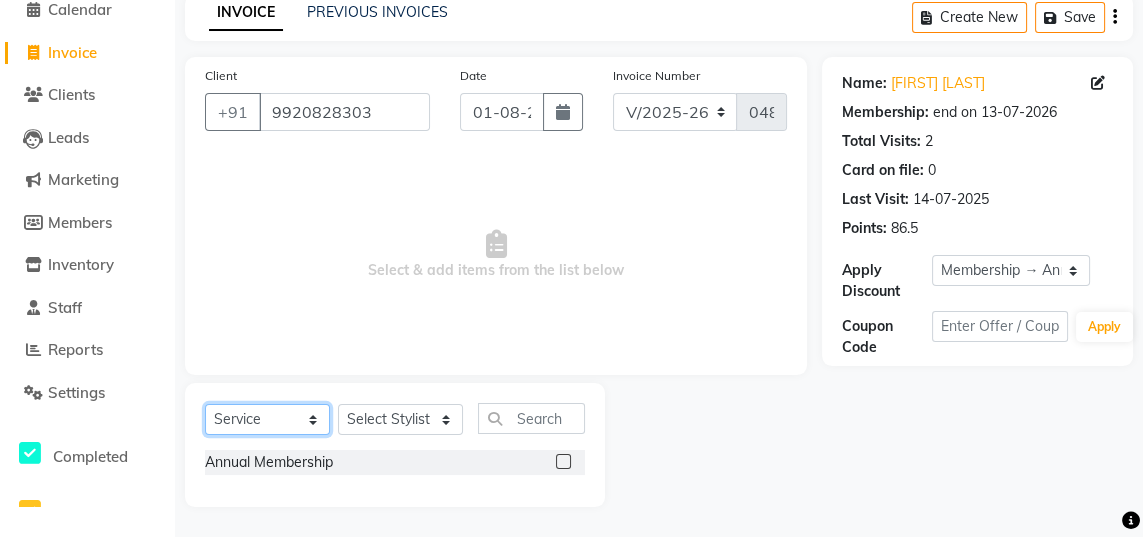 scroll, scrollTop: 63, scrollLeft: 0, axis: vertical 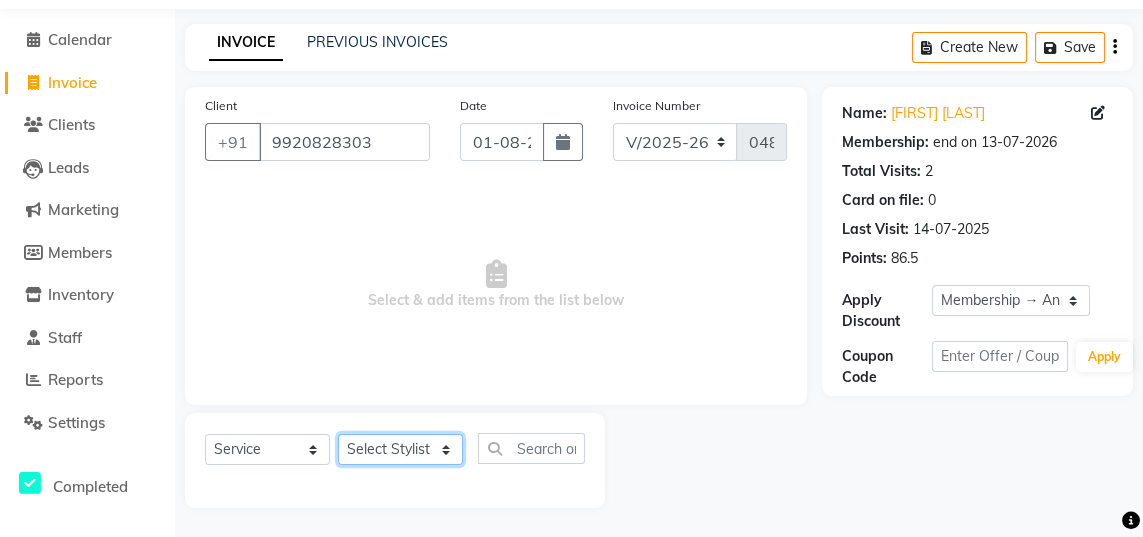 click on "Select Stylist Jaya Sajida Samar Sashina Sheetal Tosif" 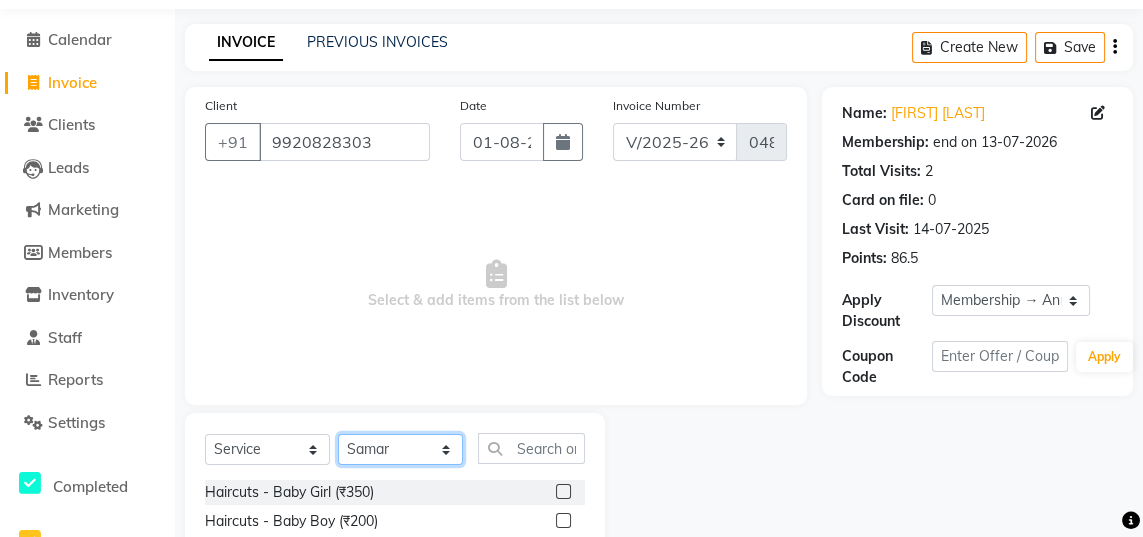 click on "Select Stylist Jaya Sajida Samar Sashina Sheetal Tosif" 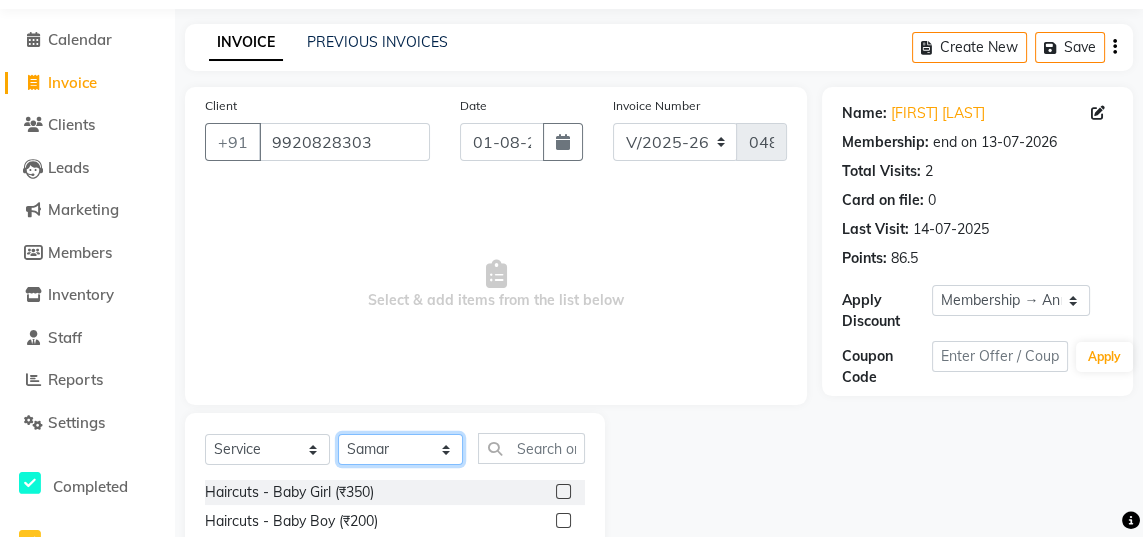 select on "84225" 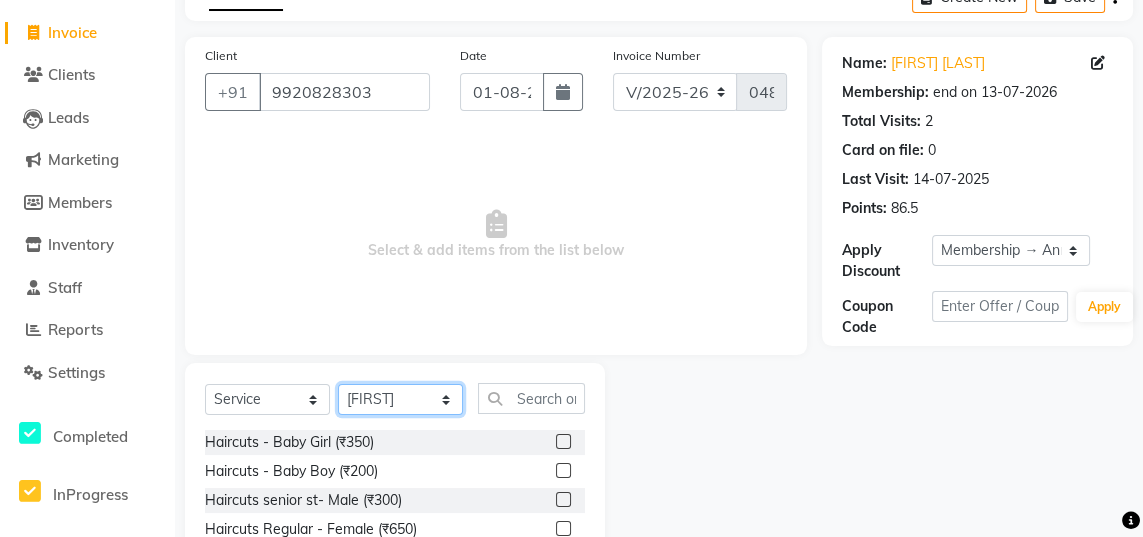 scroll, scrollTop: 114, scrollLeft: 0, axis: vertical 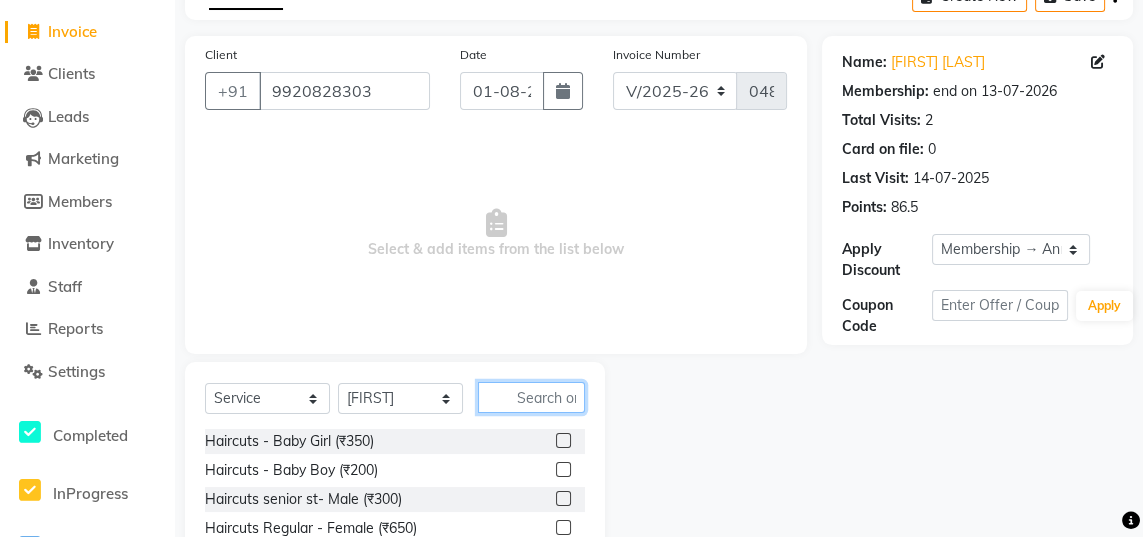 click 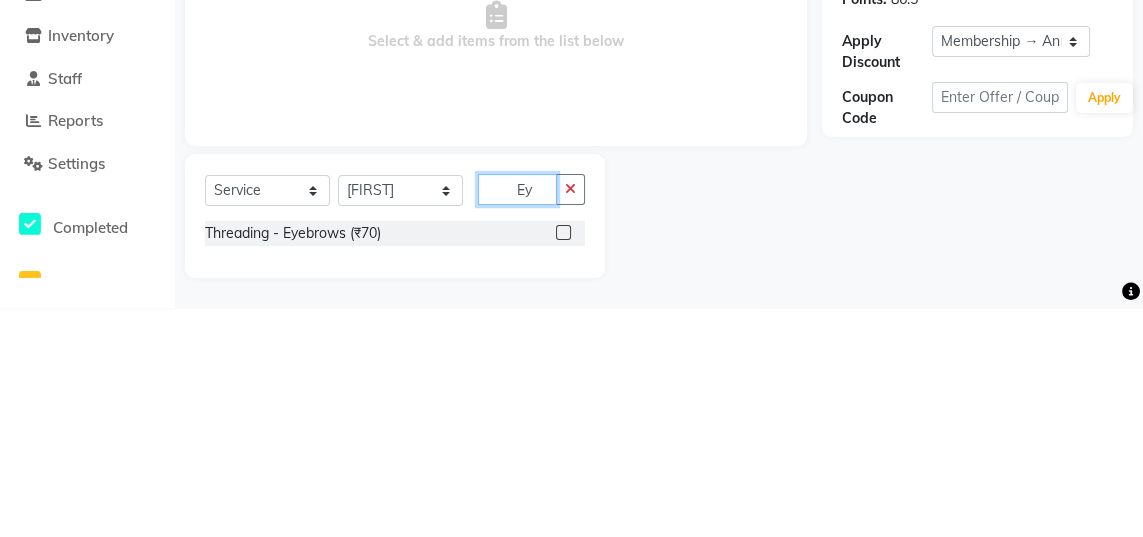 scroll, scrollTop: 93, scrollLeft: 0, axis: vertical 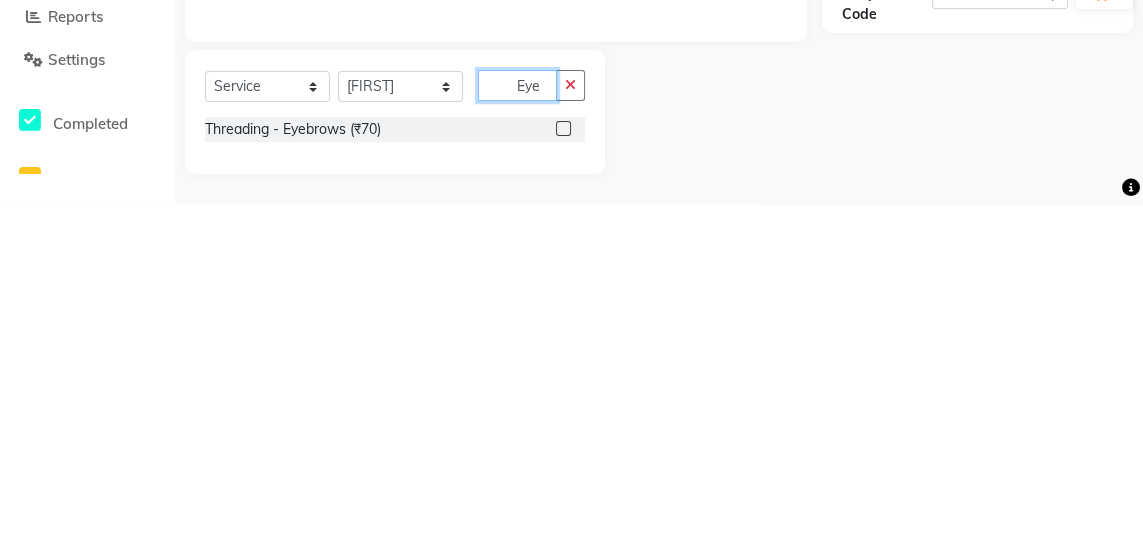 type on "Eye" 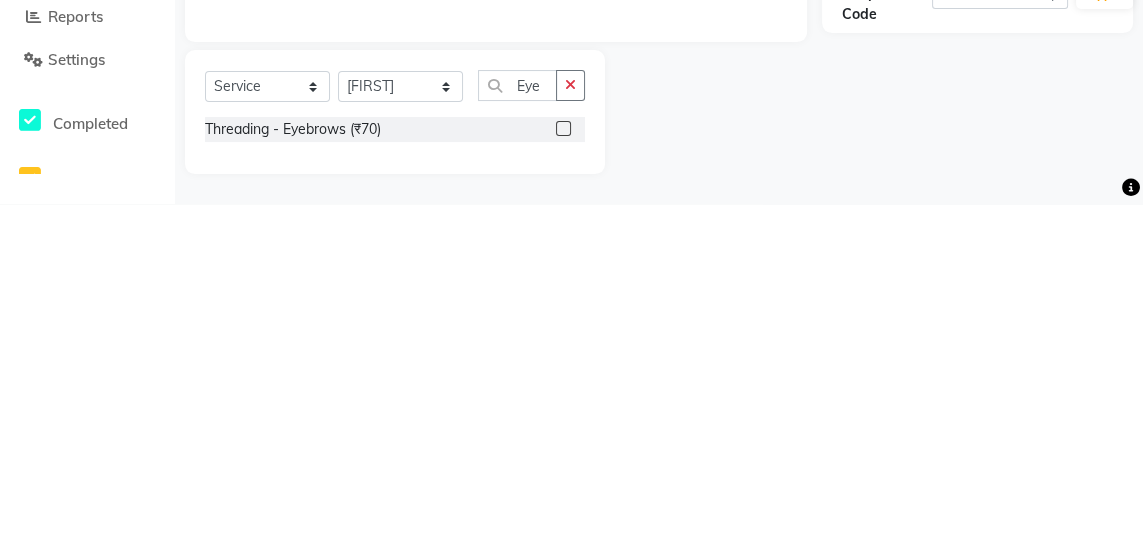click 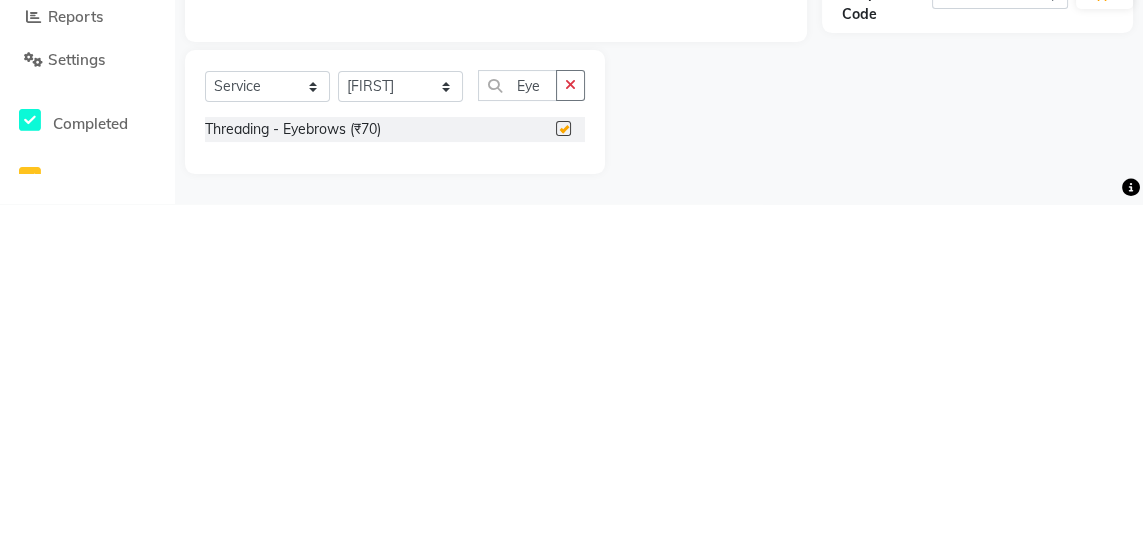 scroll, scrollTop: 93, scrollLeft: 0, axis: vertical 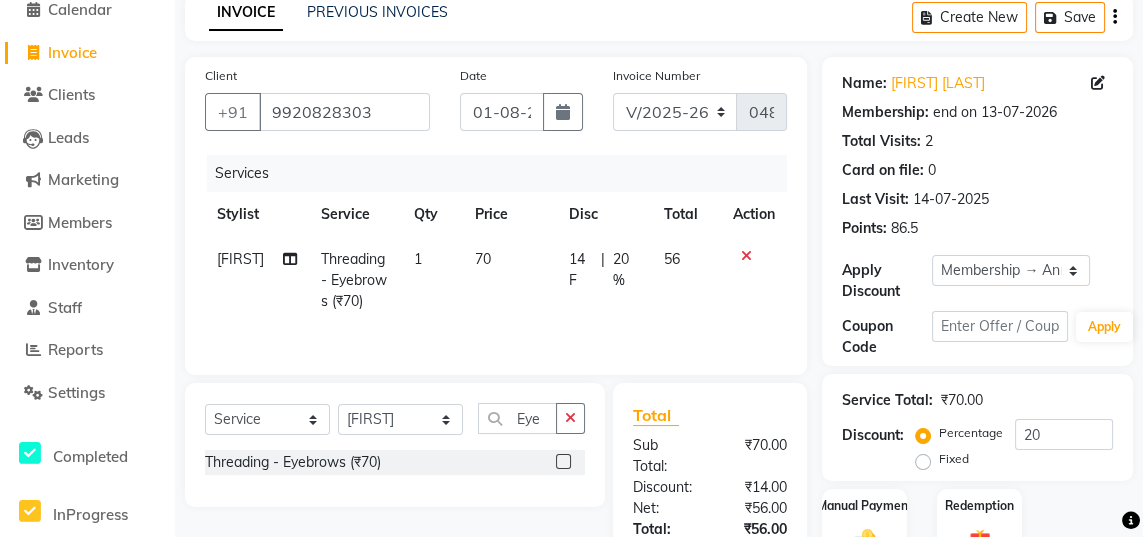 checkbox on "false" 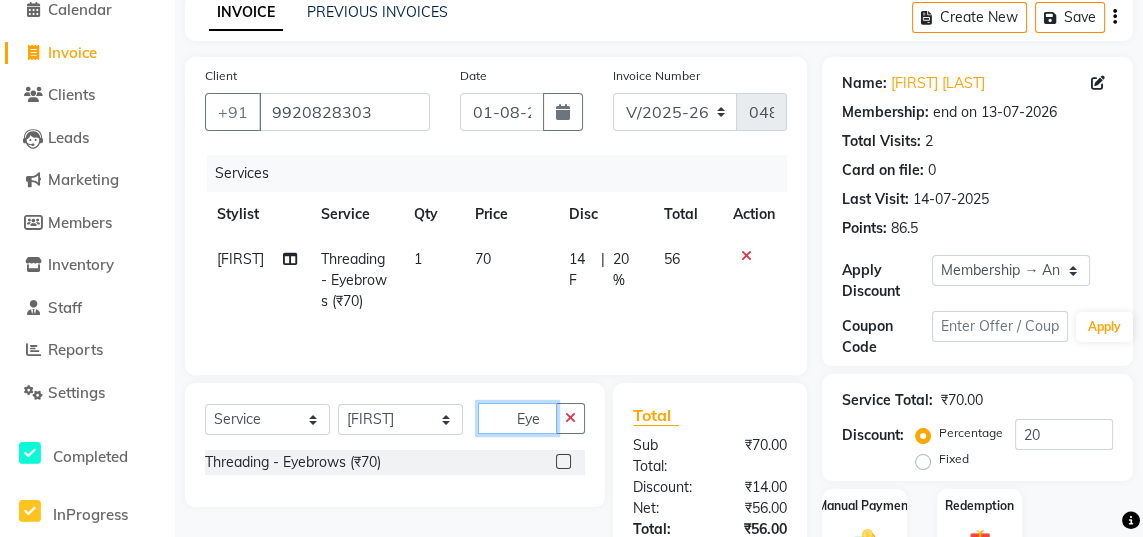 click on "Eye" 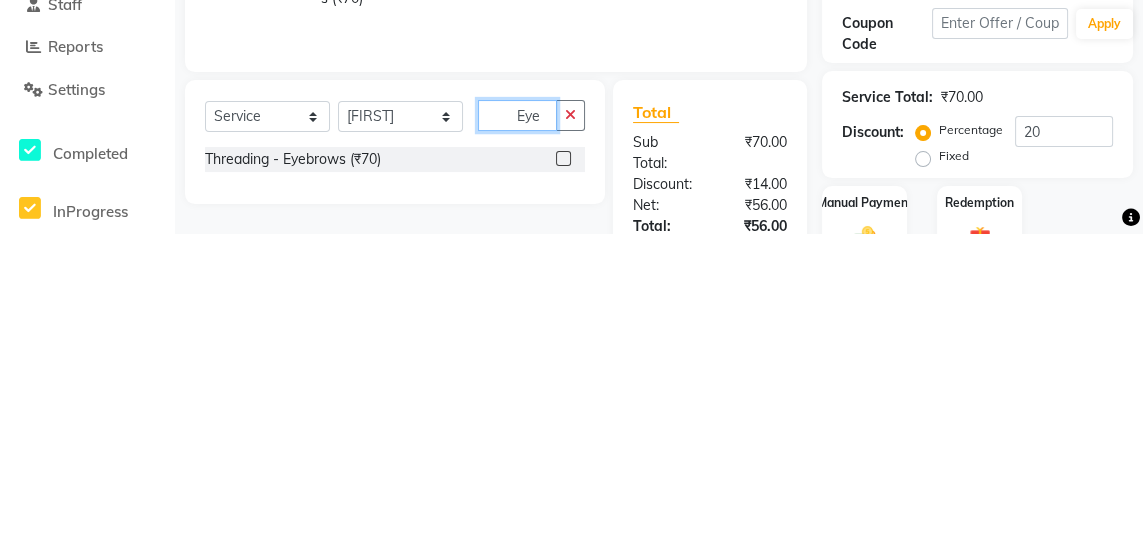 scroll, scrollTop: 93, scrollLeft: 0, axis: vertical 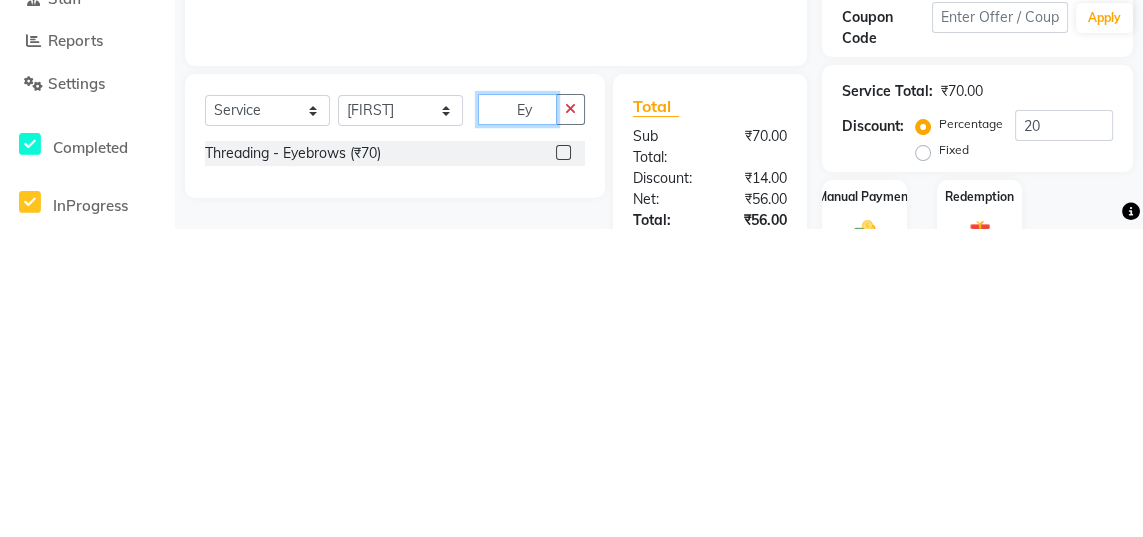 type on "E" 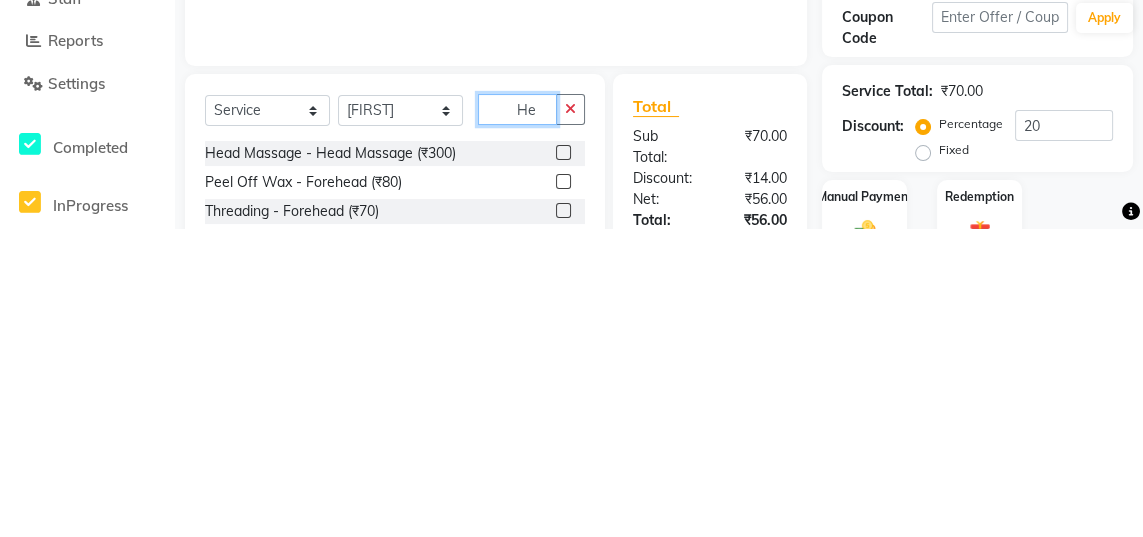 scroll, scrollTop: 0, scrollLeft: 0, axis: both 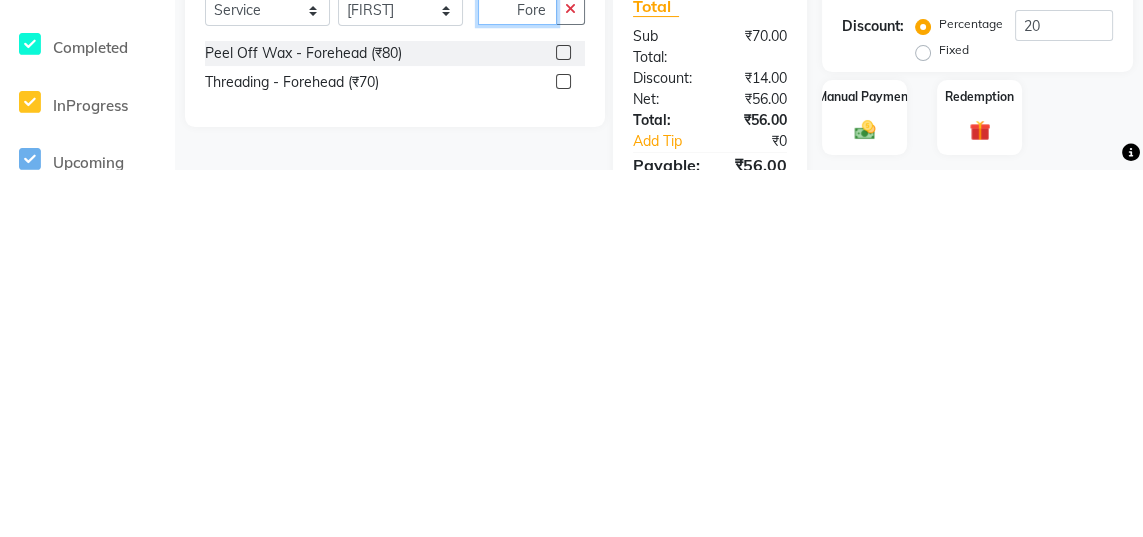 type on "Fore" 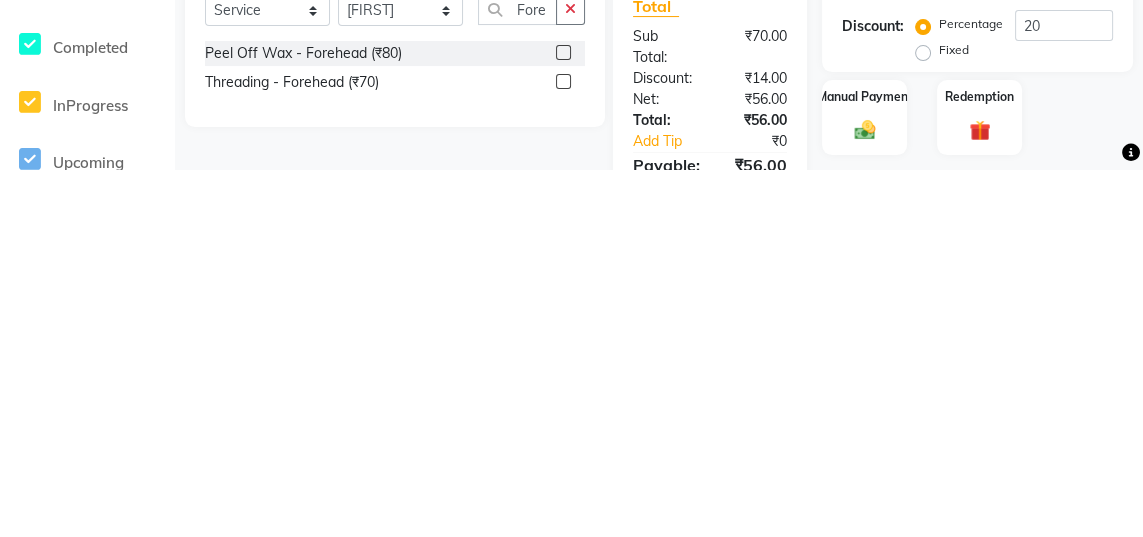 click 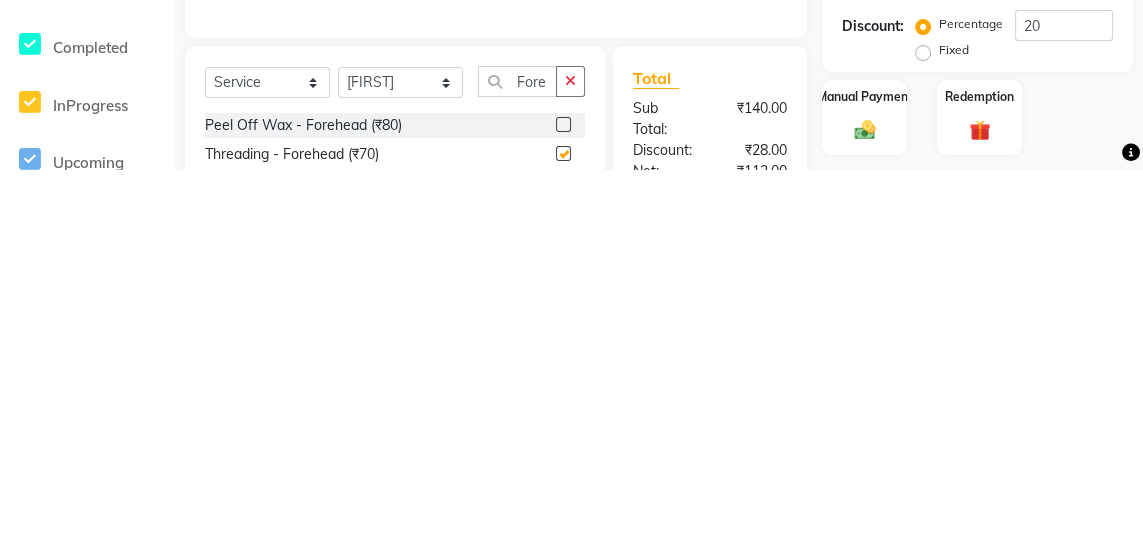 scroll, scrollTop: 134, scrollLeft: 0, axis: vertical 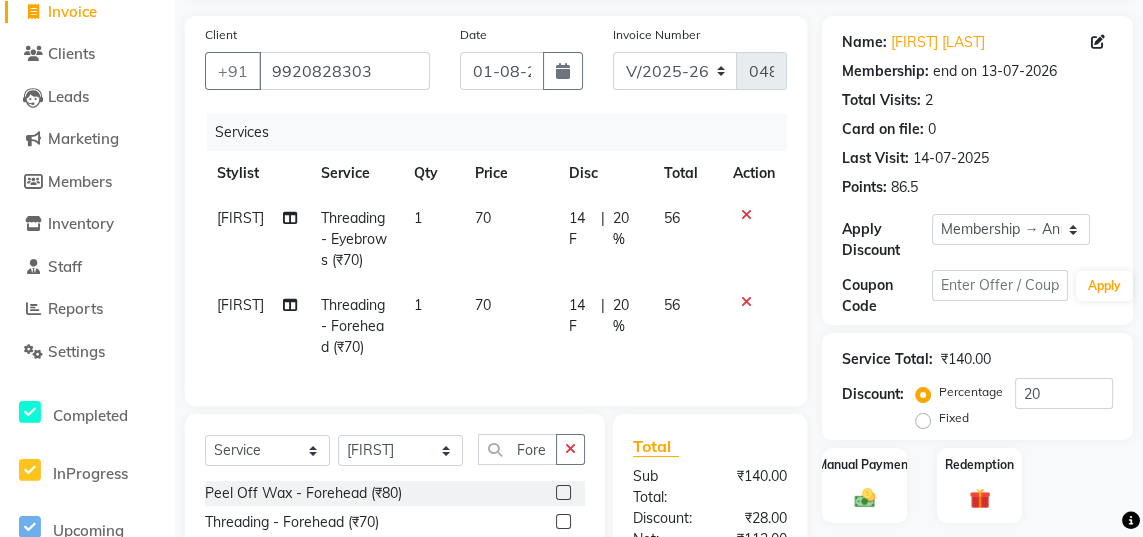 checkbox on "false" 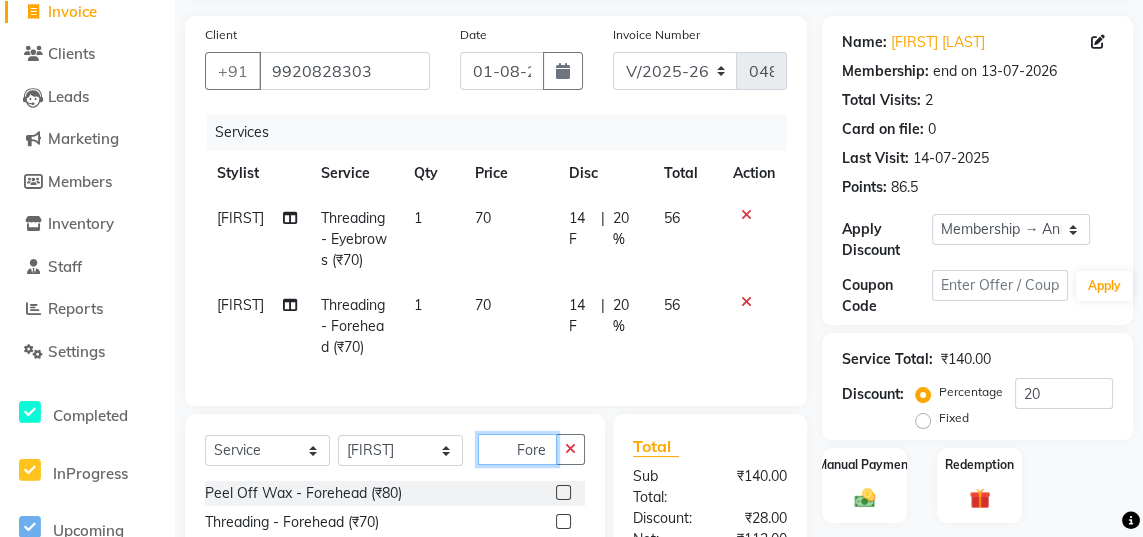 click on "Fore" 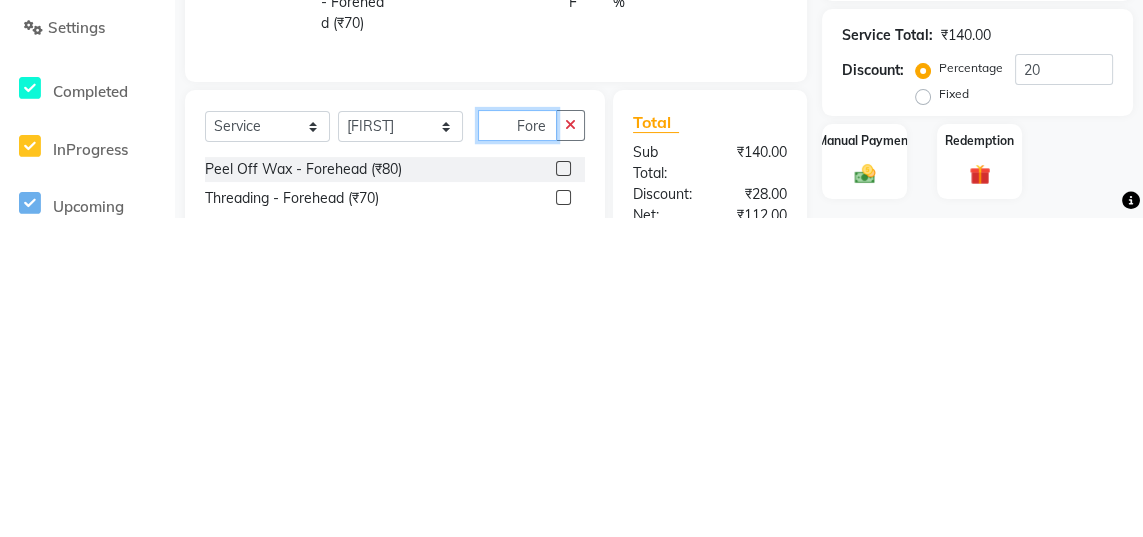 scroll, scrollTop: 154, scrollLeft: 0, axis: vertical 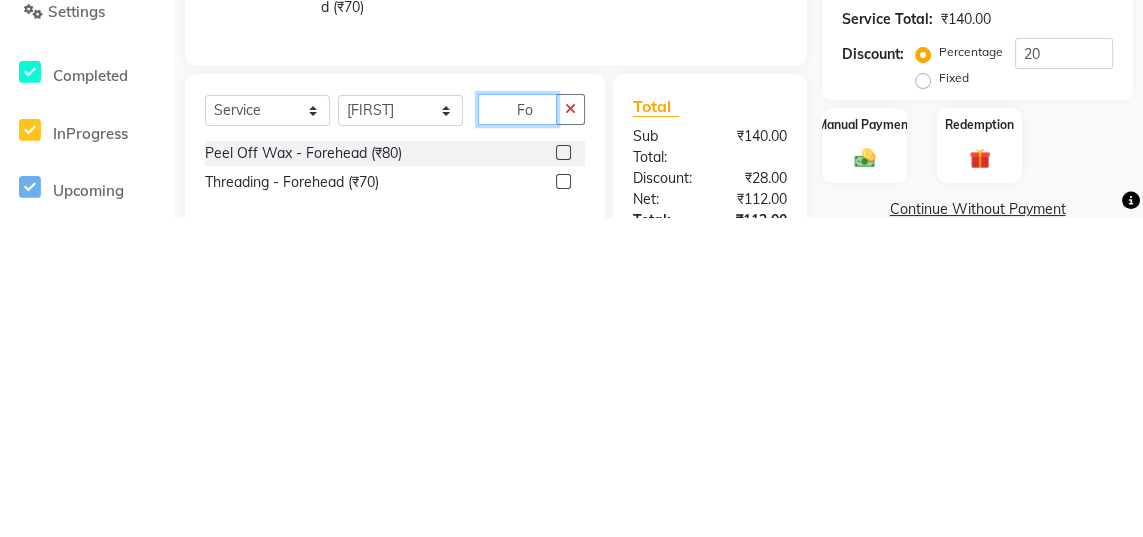 type on "F" 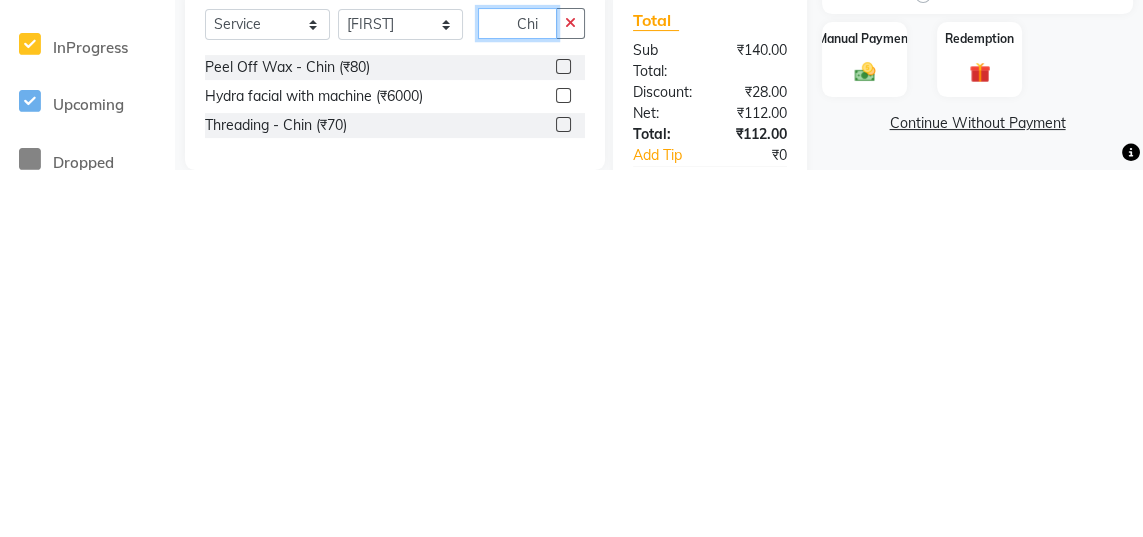 scroll, scrollTop: 194, scrollLeft: 0, axis: vertical 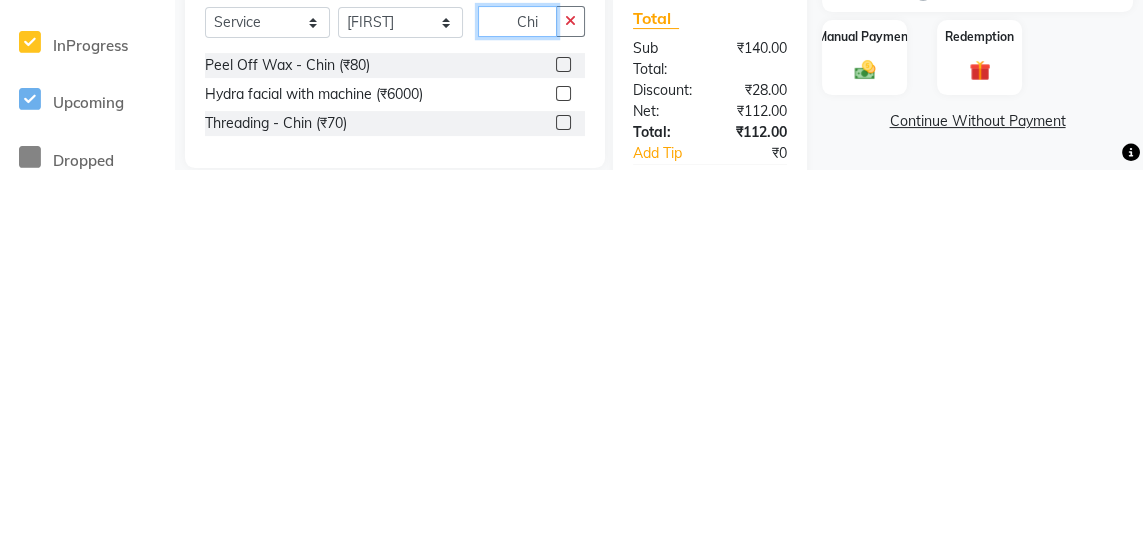 type on "Chi" 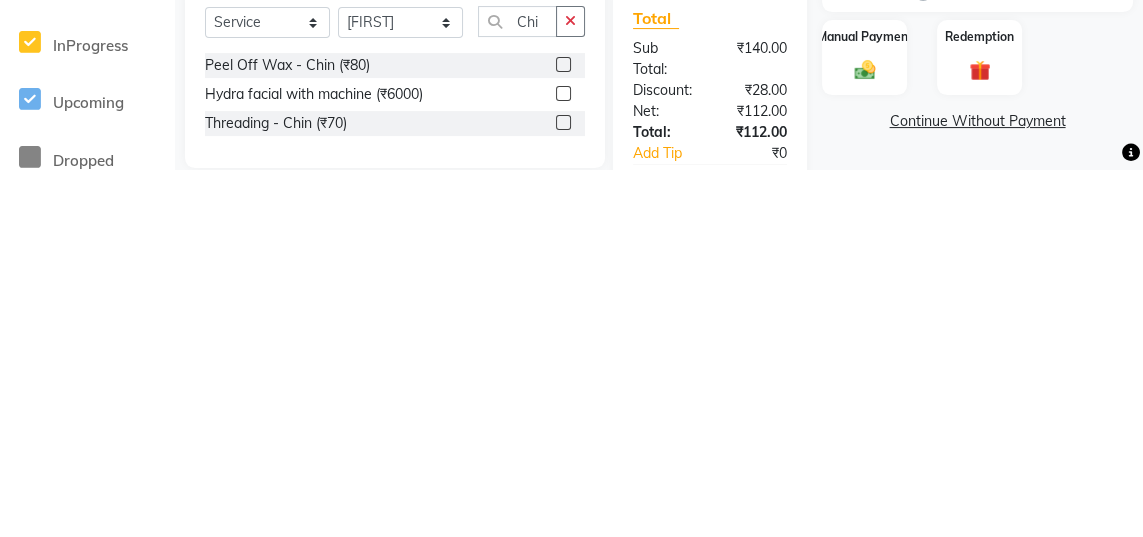 click 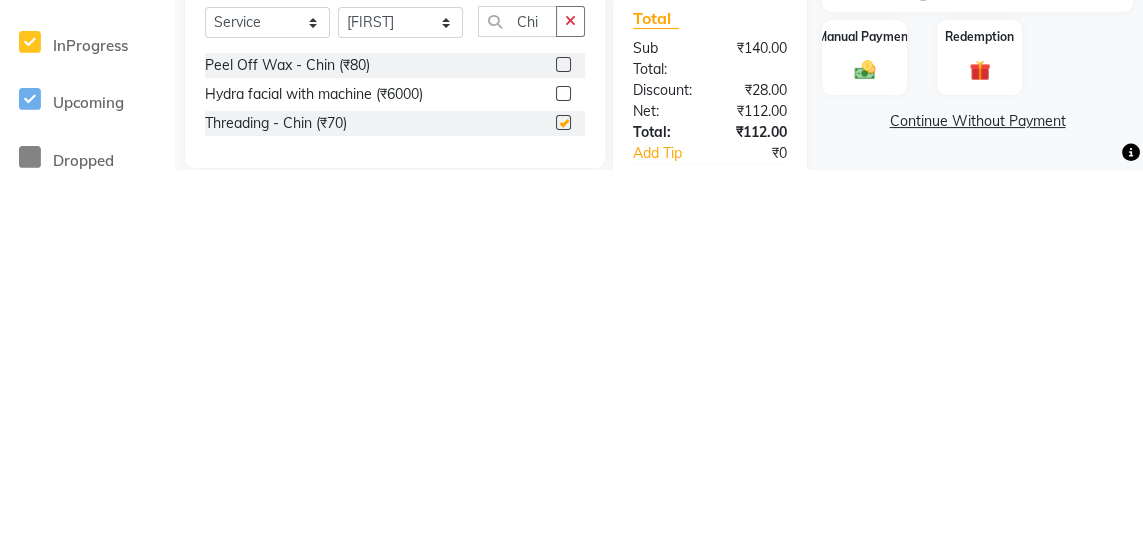 scroll, scrollTop: 194, scrollLeft: 0, axis: vertical 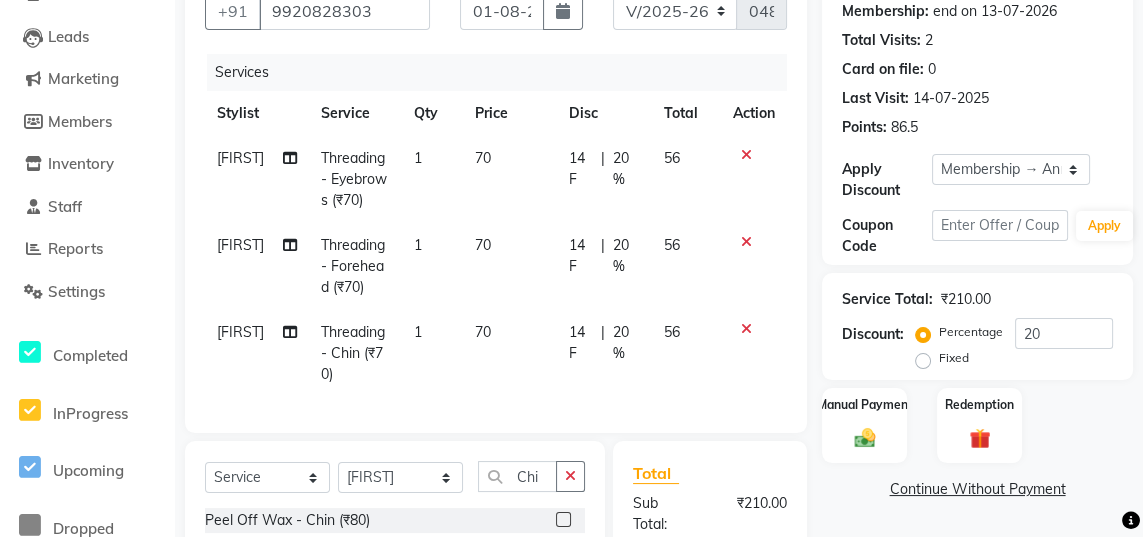checkbox on "false" 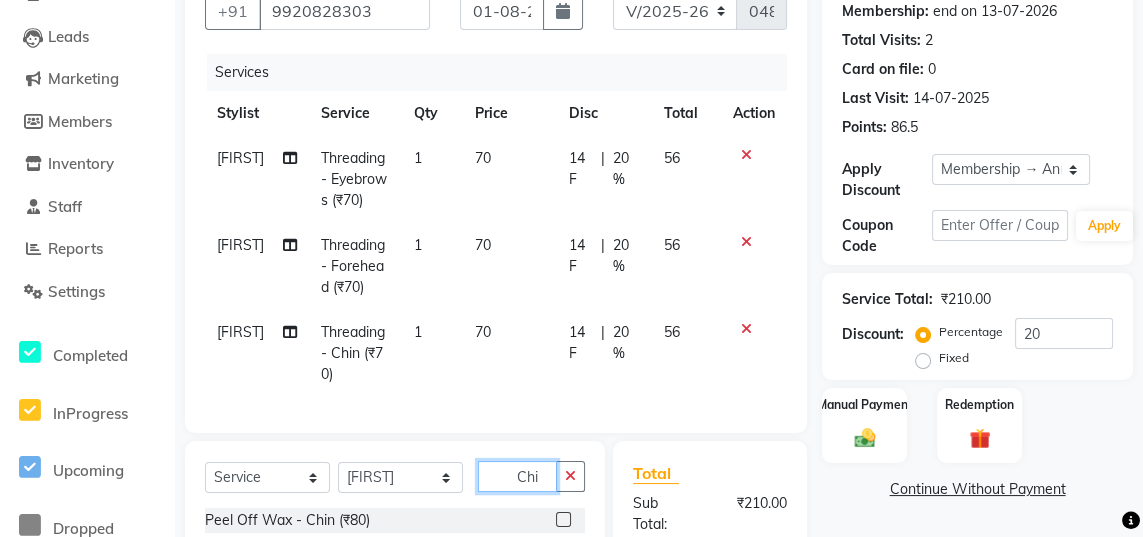 click on "Chi" 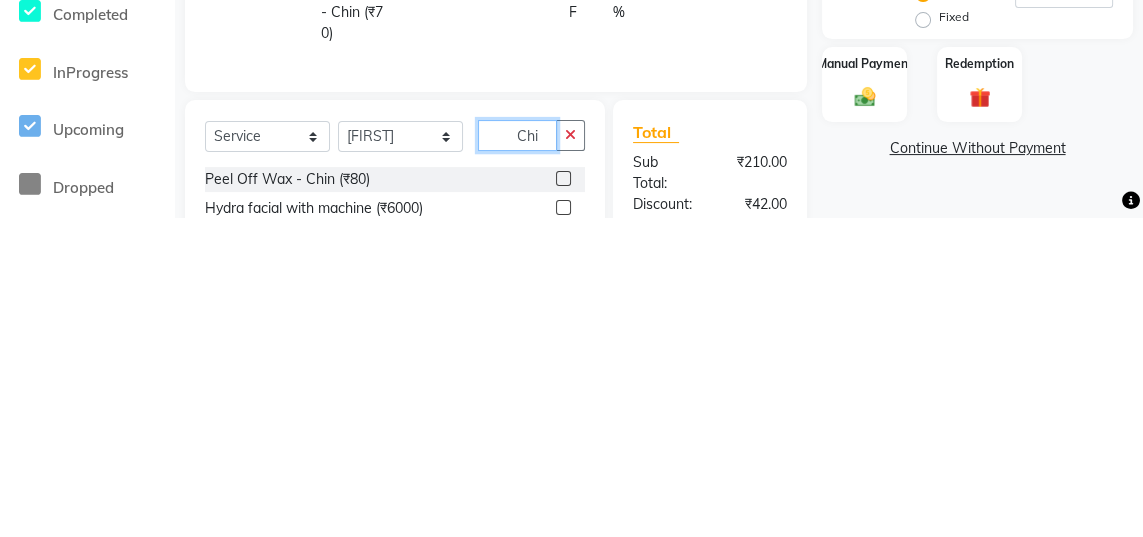 scroll, scrollTop: 241, scrollLeft: 0, axis: vertical 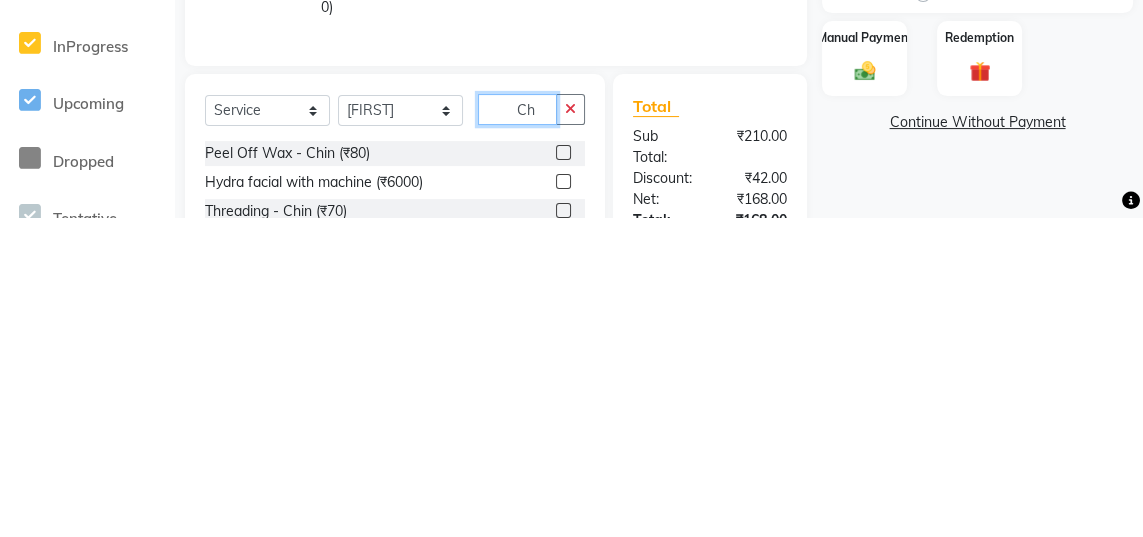 type on "C" 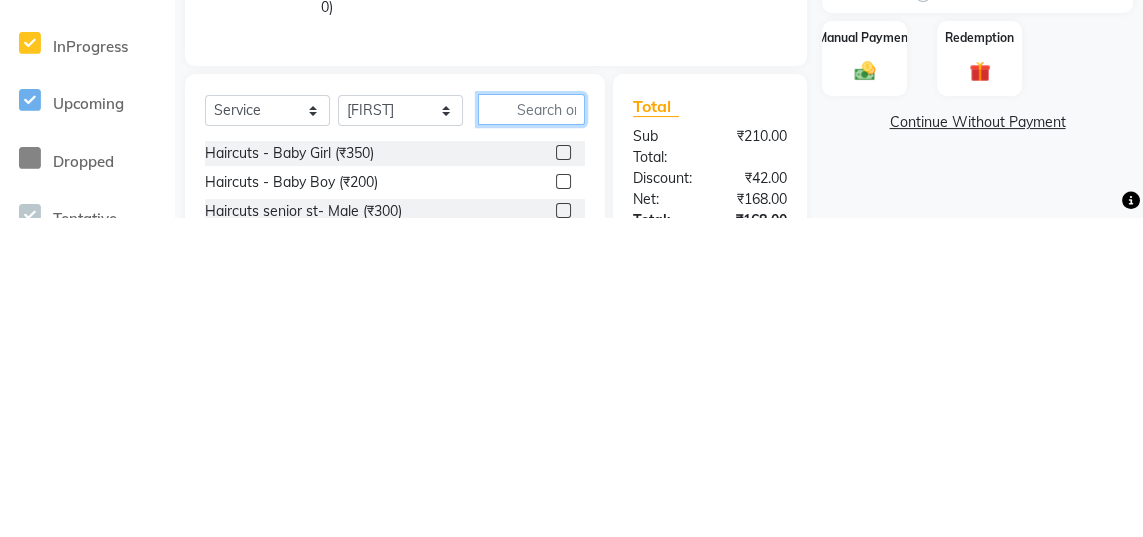 type on "E" 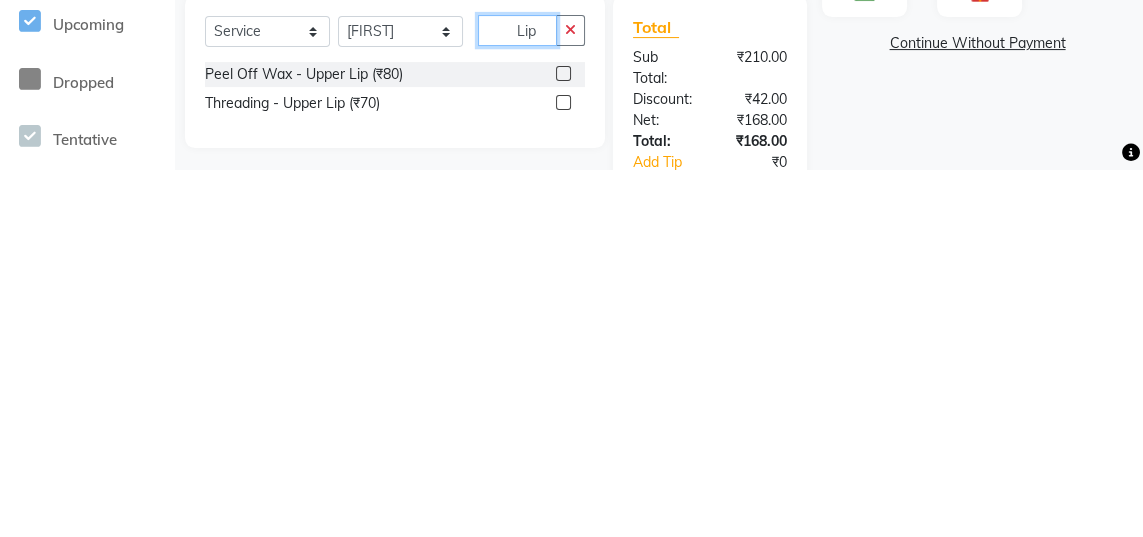 type on "Lip" 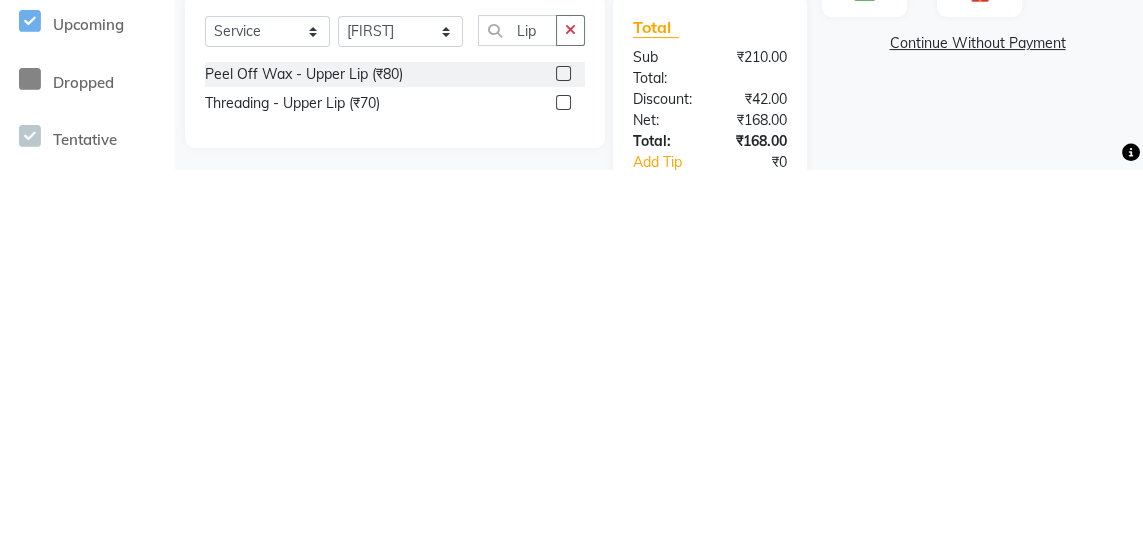 click 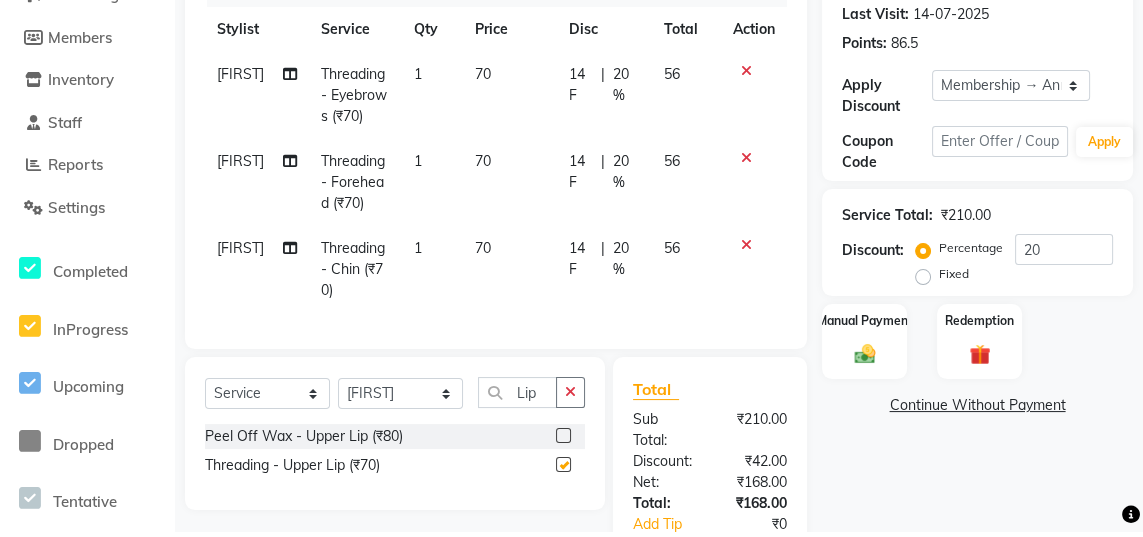 scroll, scrollTop: 272, scrollLeft: 0, axis: vertical 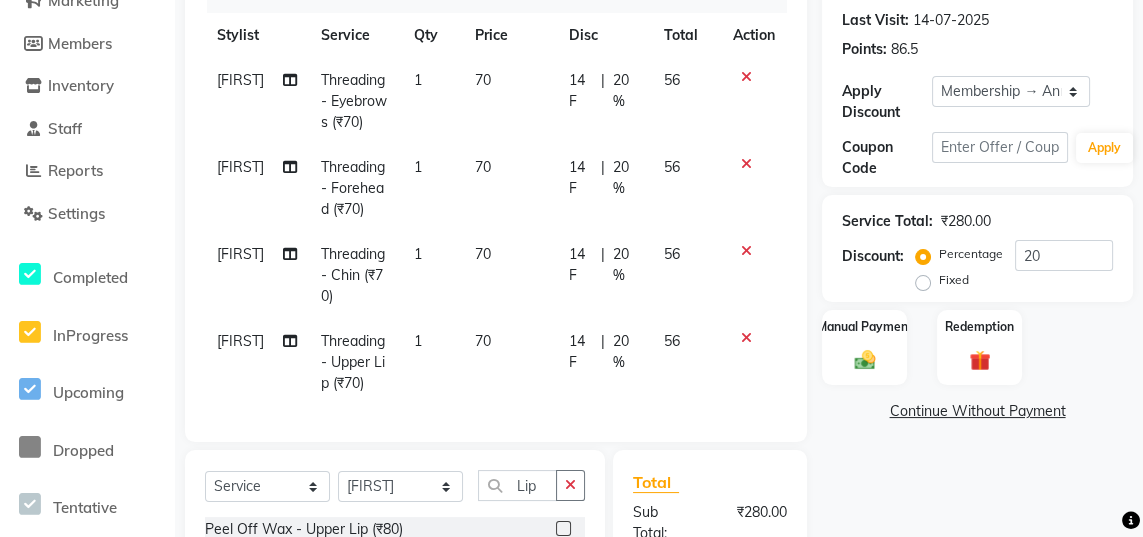 checkbox on "false" 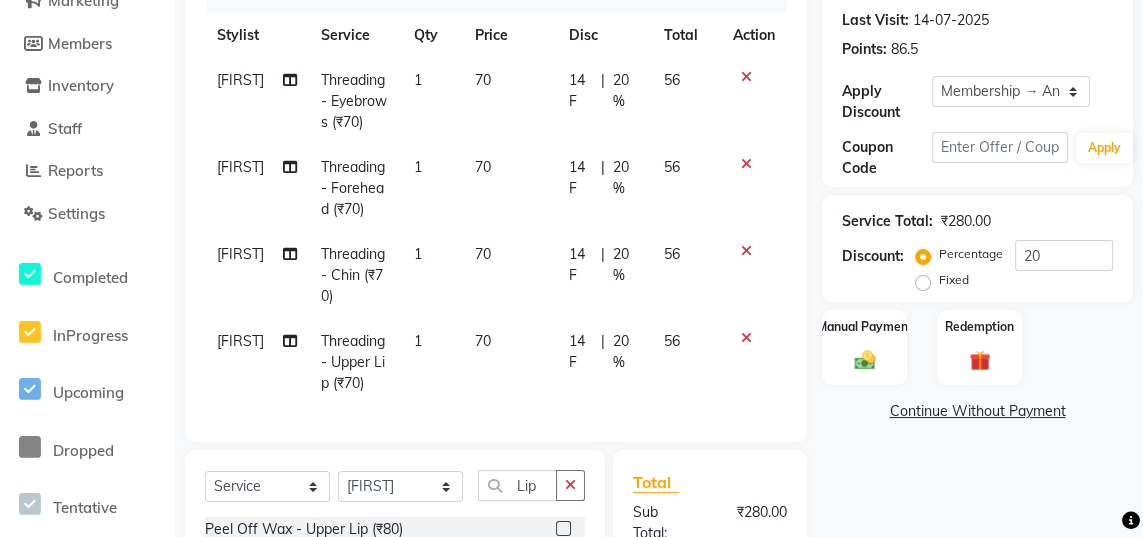 click on "20 %" 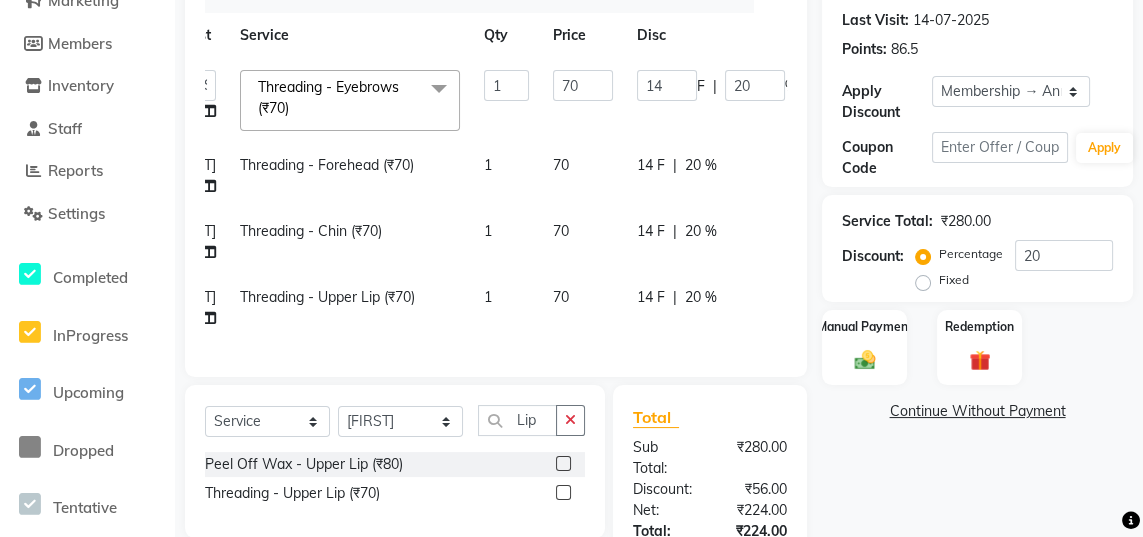 scroll, scrollTop: 0, scrollLeft: 72, axis: horizontal 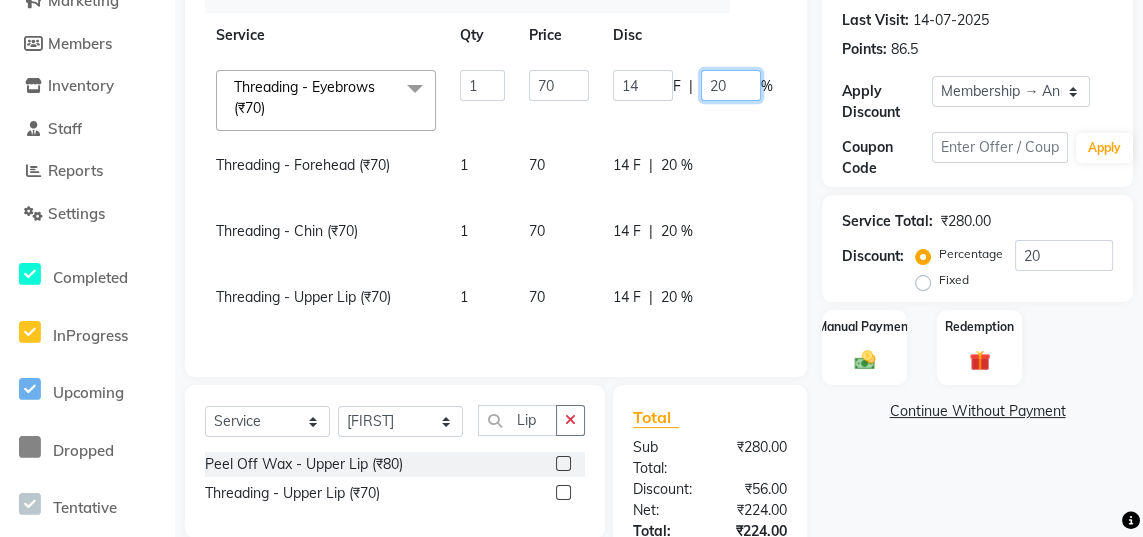 click on "20" 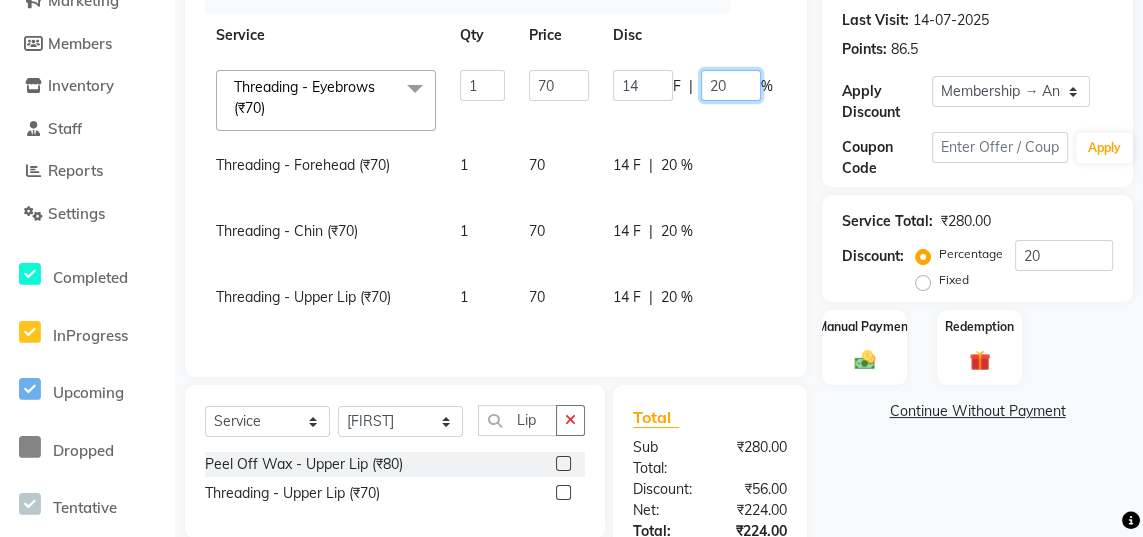 type on "2" 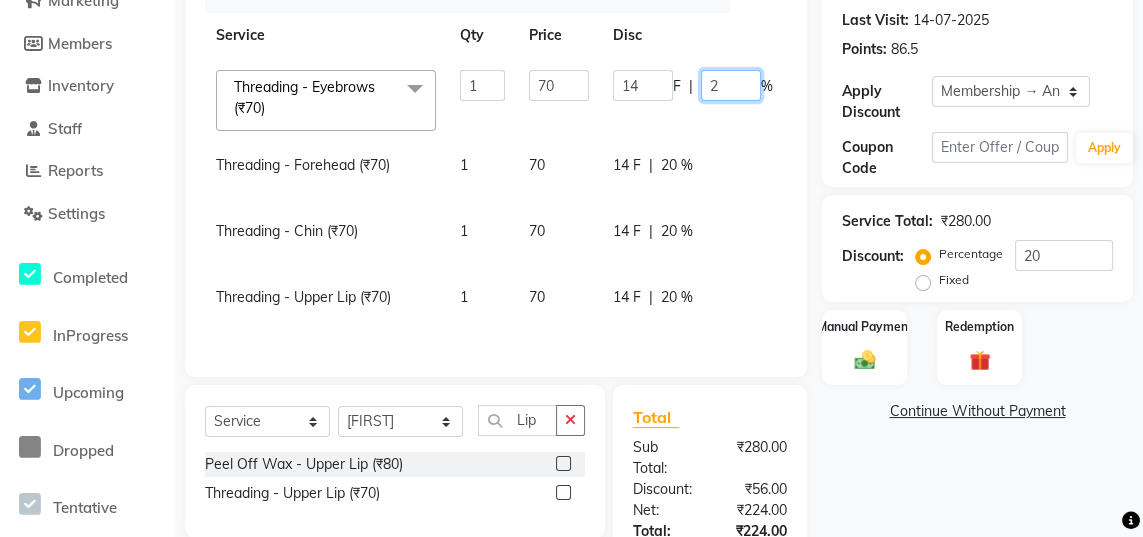 type 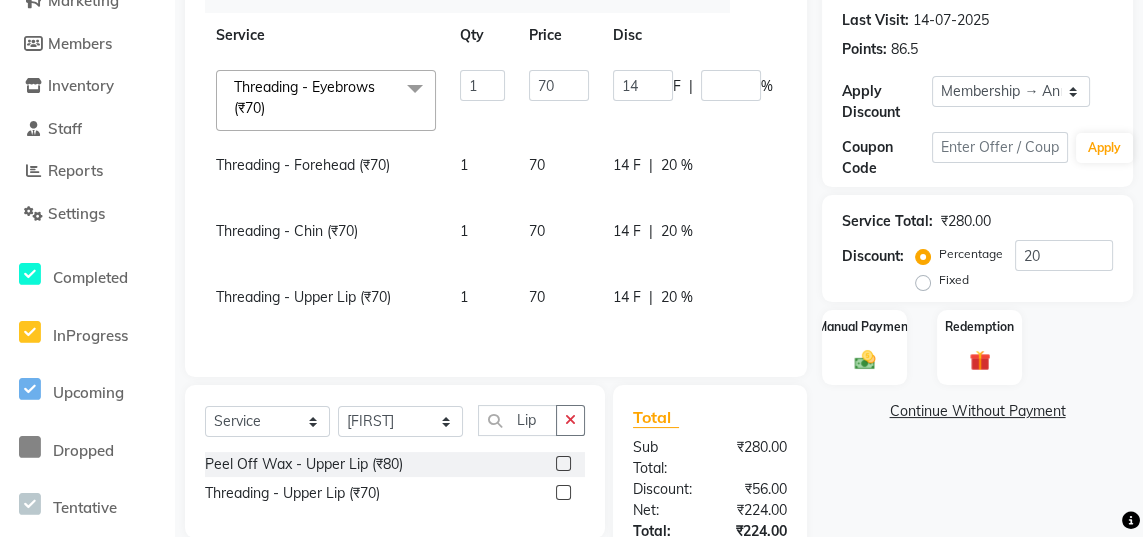 click on "Sajida Threading - Forehead (₹70) 1 70 14 F | 20 % 56" 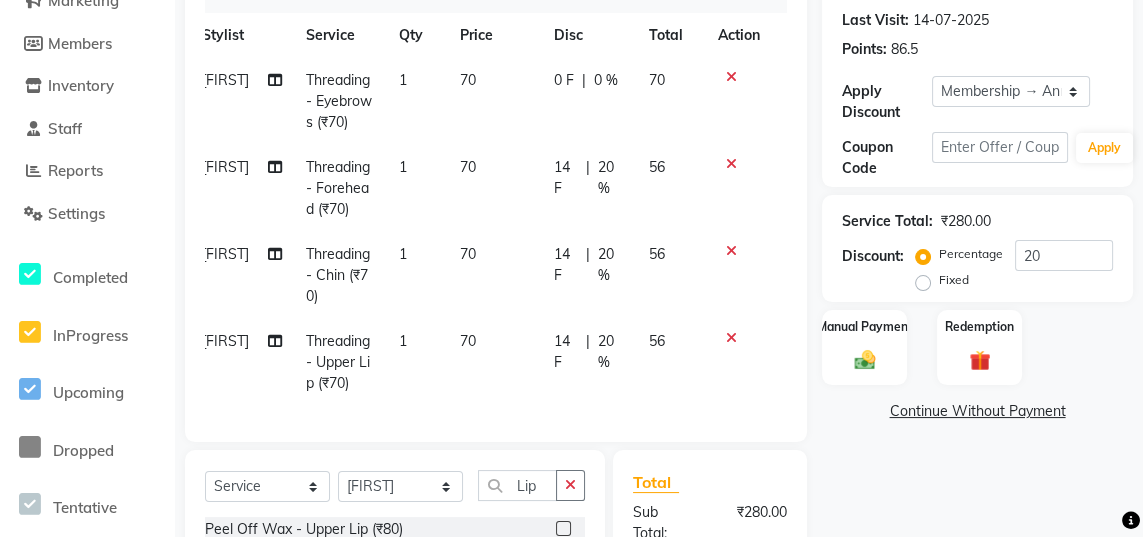 click on "20 %" 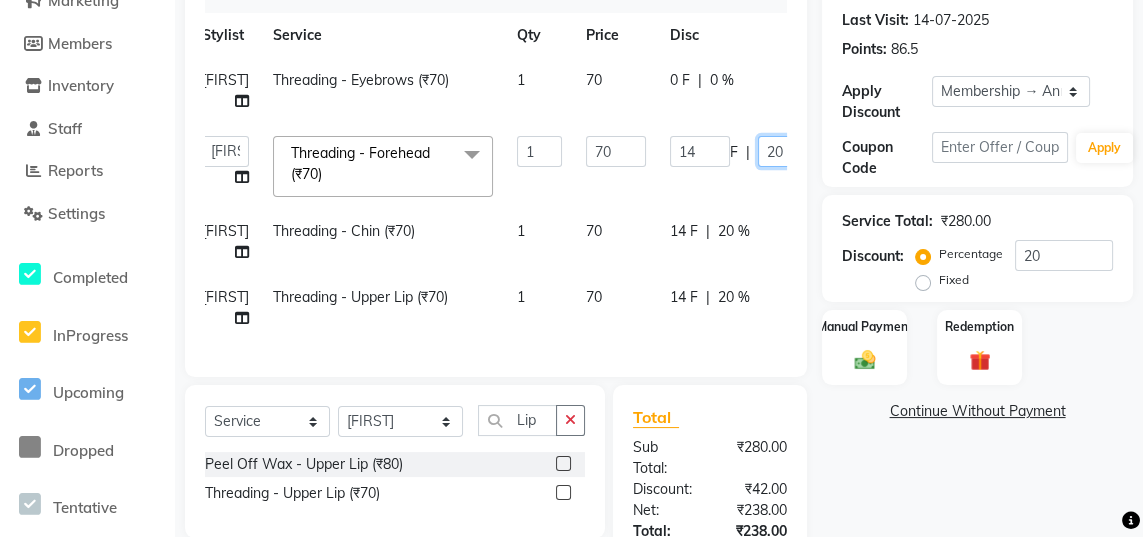 click on "20" 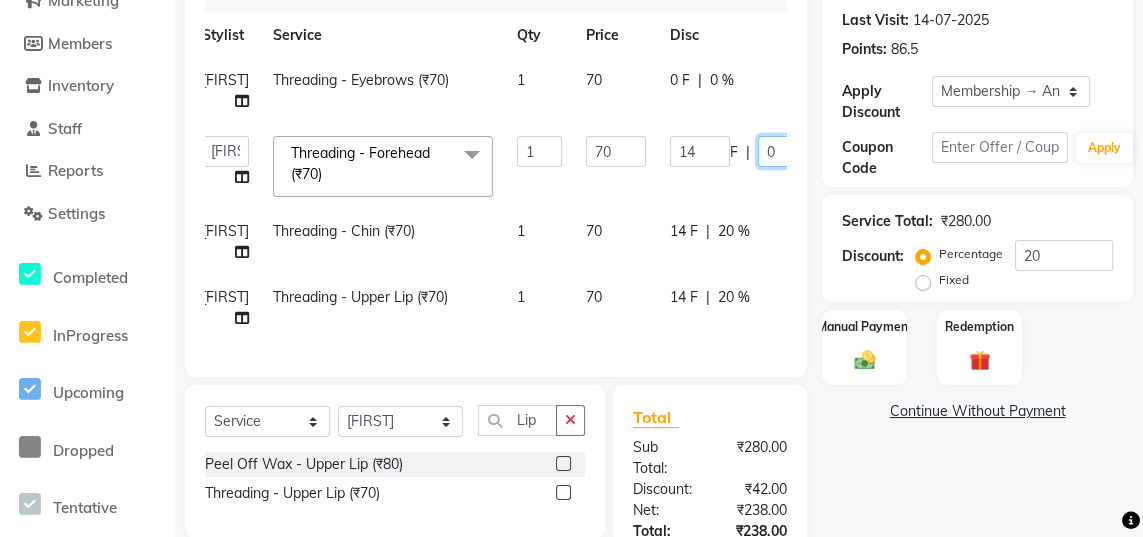 click on "0" 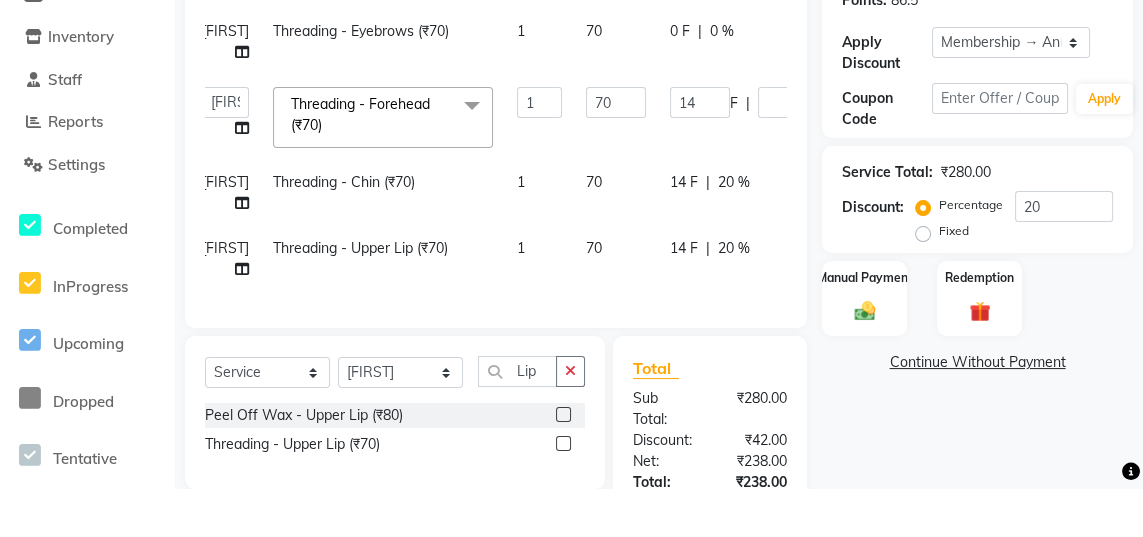 click on "Sajida Threading - Chin (₹70) 1 70 14 F | 20 % 56" 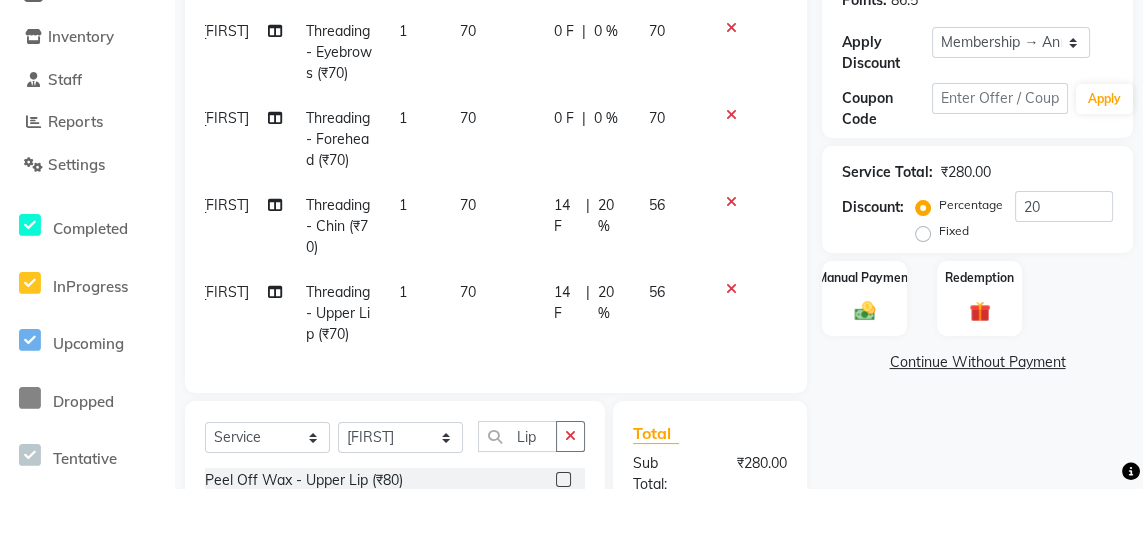 scroll, scrollTop: 272, scrollLeft: 0, axis: vertical 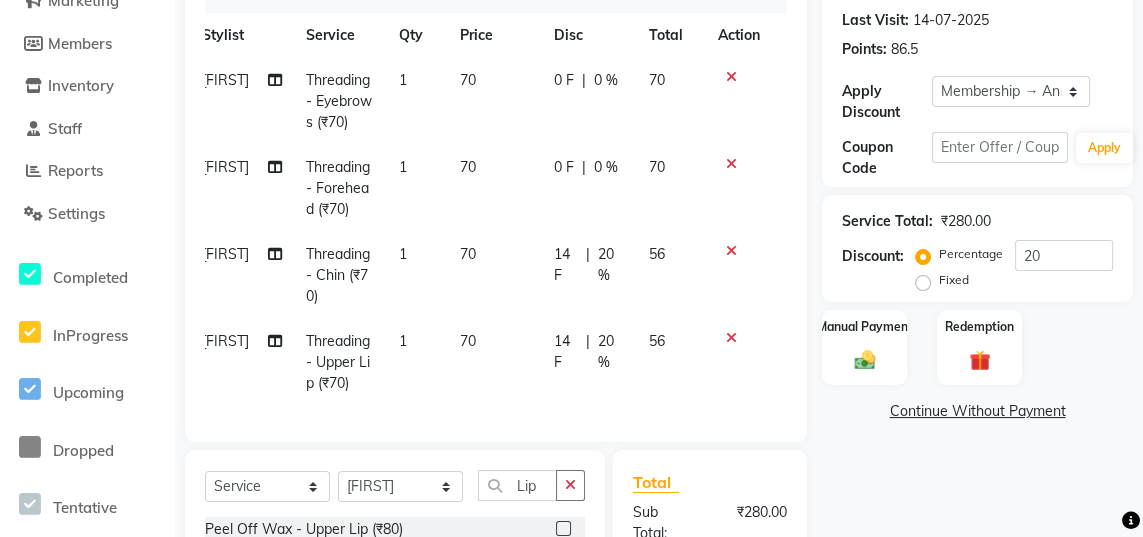 click on "20 %" 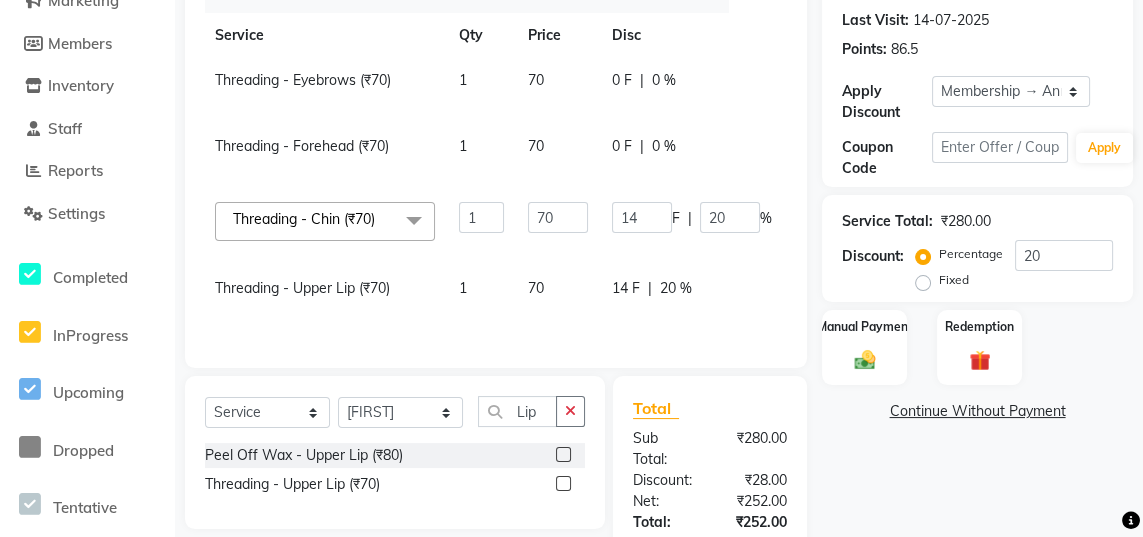 scroll, scrollTop: 0, scrollLeft: 92, axis: horizontal 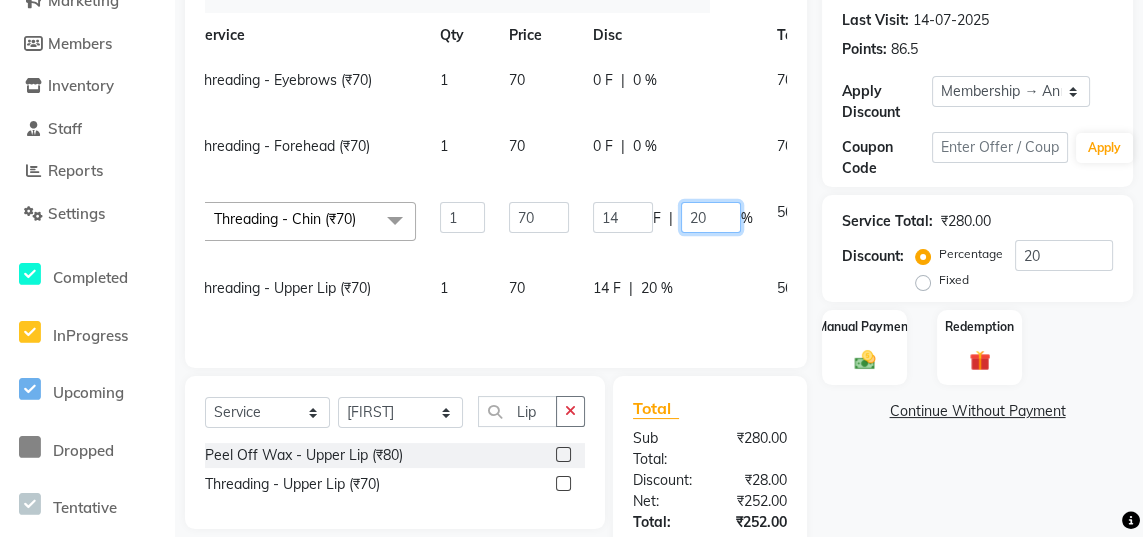 click on "20" 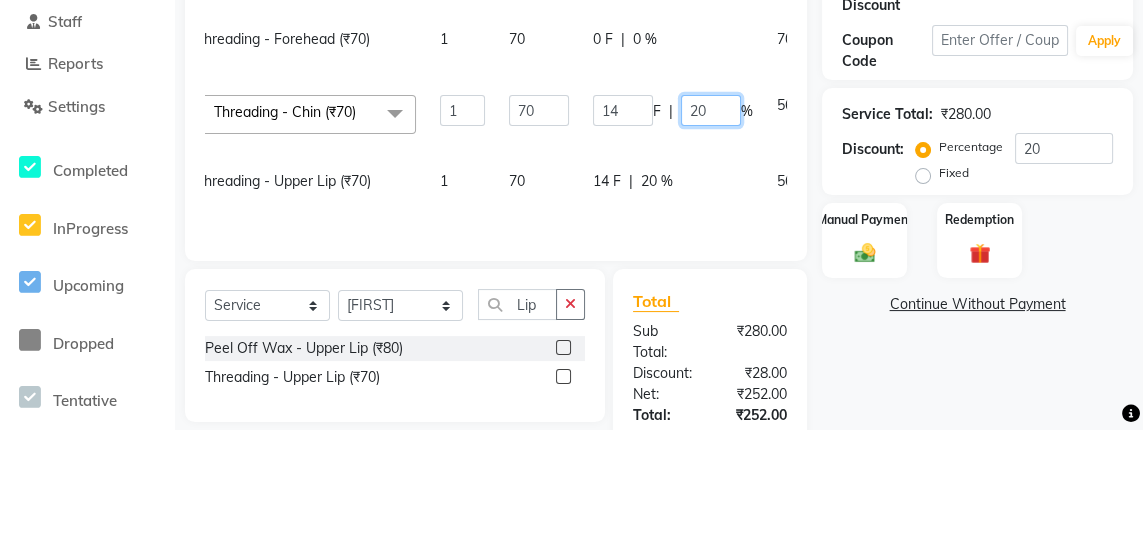 scroll, scrollTop: 272, scrollLeft: 0, axis: vertical 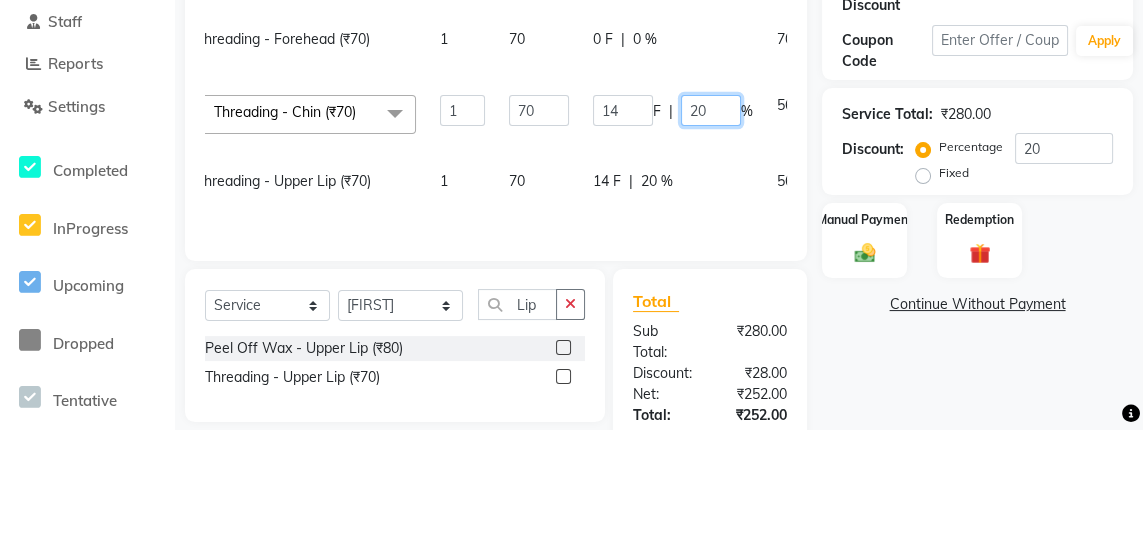 type on "2" 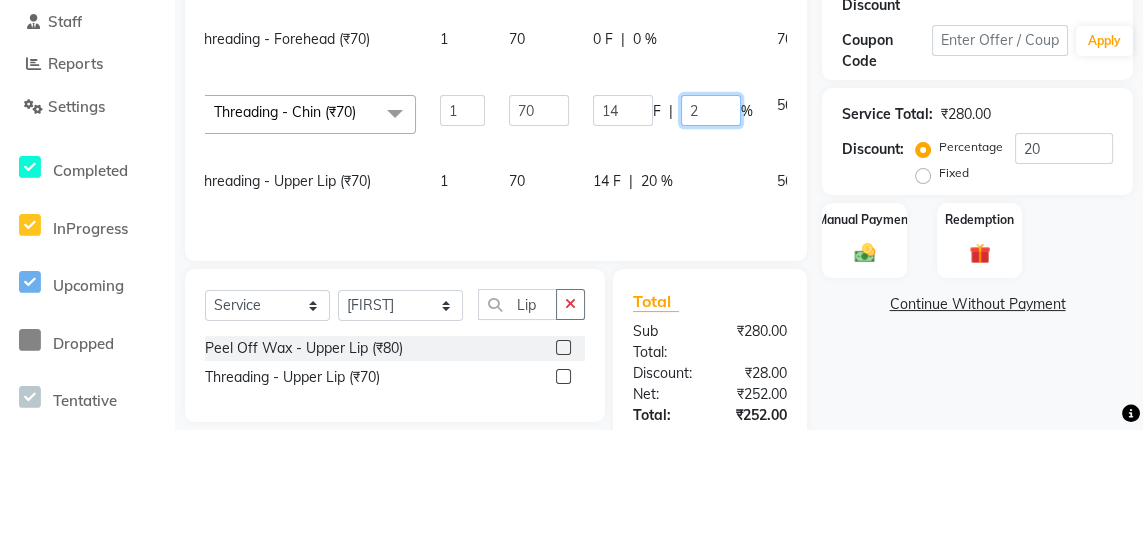 type 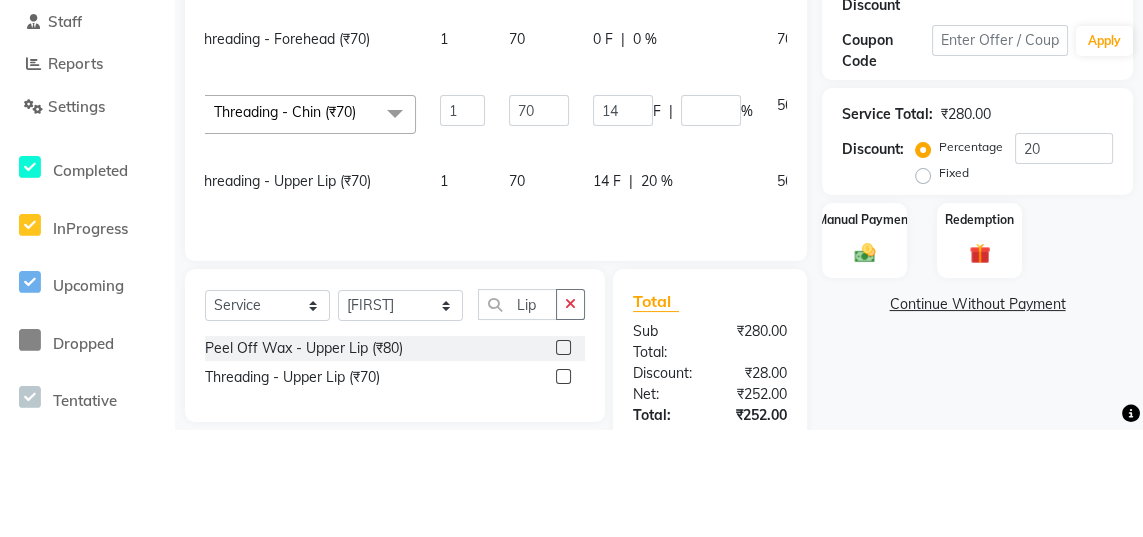 click on "Sajida Threading - Eyebrows (₹70) 1 70 0 F | 0 % 70 Sajida Threading - Forehead (₹70) 1 70 0 F | 0 % 70  [FIRST]   Sajida   Samar   Sashina   Sheetal   Tosif  Threading - Chin (₹70)  x Haircuts - Baby Girl (₹350) Haircuts - Baby Boy (₹200) Haircuts senior st- Male (₹300) Haircuts Regular - Female  (₹650) Haircuts - Fringe (₹150) Face wax full (₹250) smart bond upto shoulder (₹1000) smart bond below shoulder (₹1200) Haircuts Sr. Stylist - Female  (₹800) Haircuts Director - Female  (₹1000) Haircuts Sr. Stylist - Male (₹300) Haircuts Director- Male (₹500) streaks (₹250) cystein wash upto shoulder (₹350) cystien wash below shoulder (₹350) Botox (₹5000) Nanoplastia (₹6000) Makeup (₹2500) Olaplex (₹1500) Back neck bleach (₹400) Neck bleach (₹400) Arms bleach (₹600) Feet bleach  (₹300) Back bleach (₹600) Half leg bleach (₹600) Full legs bleach  (₹800) Charcol faical (₹2800) Radiance  (₹2500) Face bleach (₹400) D tan face  (₹850) D tan hand (₹1200) 1 F" 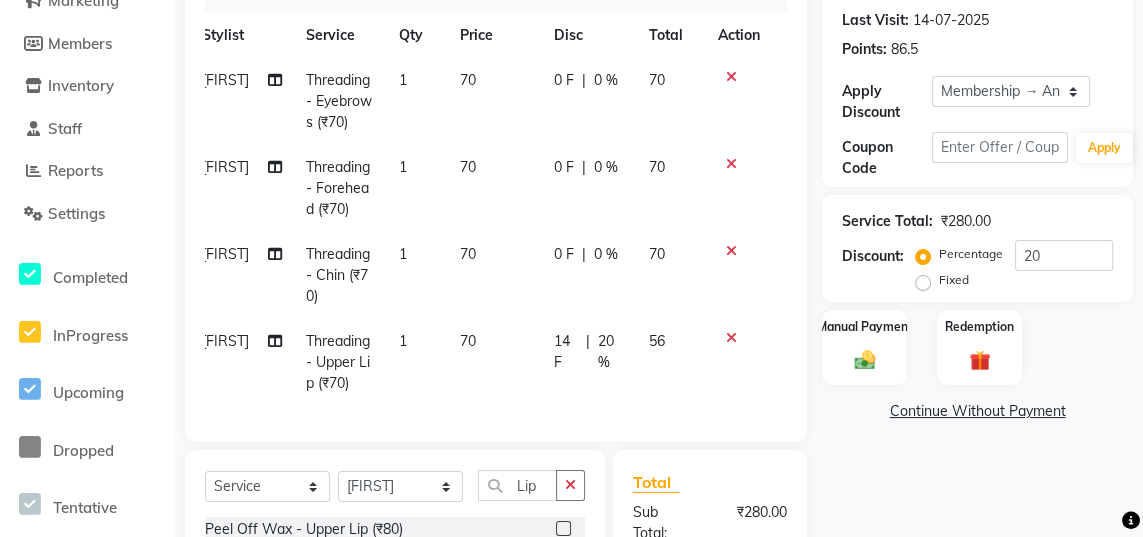 scroll, scrollTop: 0, scrollLeft: 15, axis: horizontal 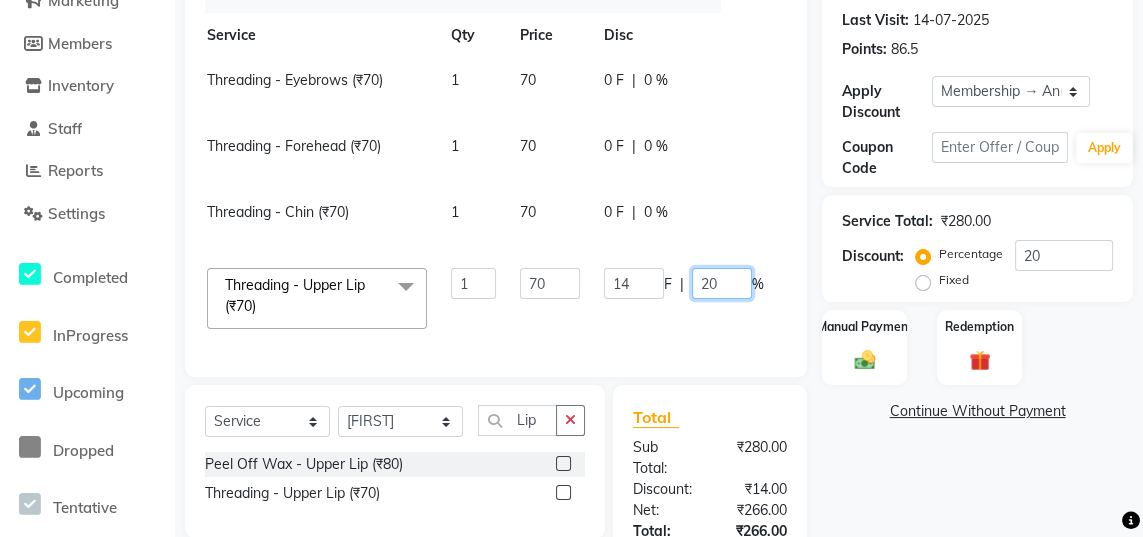 click on "20" 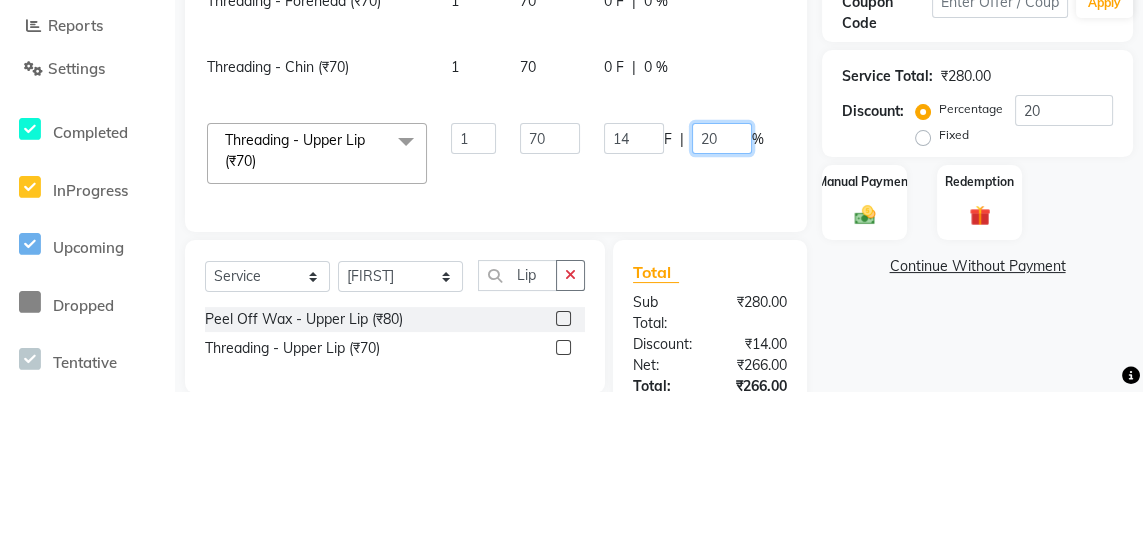 scroll, scrollTop: 272, scrollLeft: 0, axis: vertical 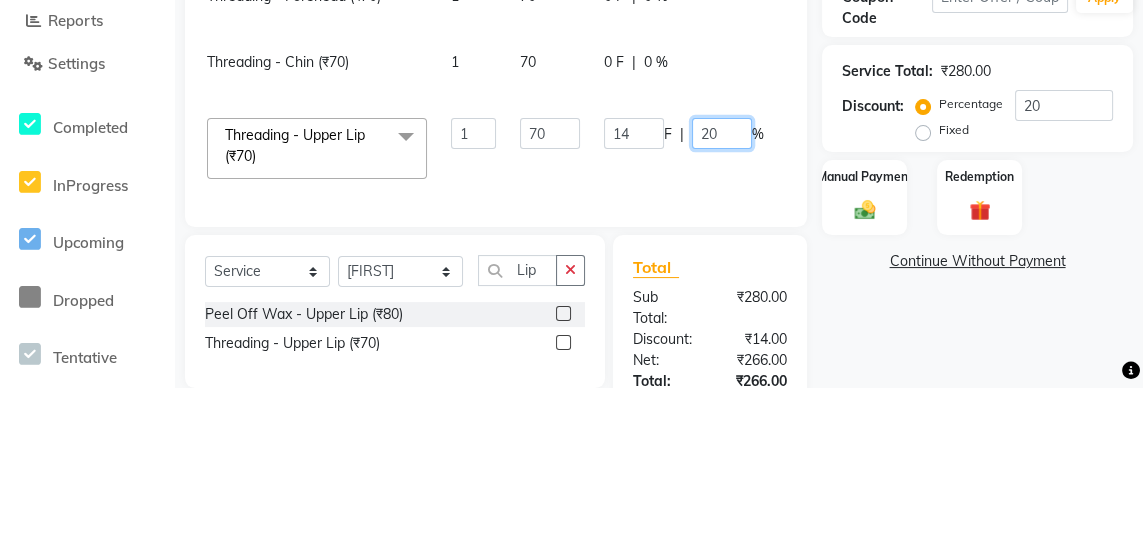 type on "2" 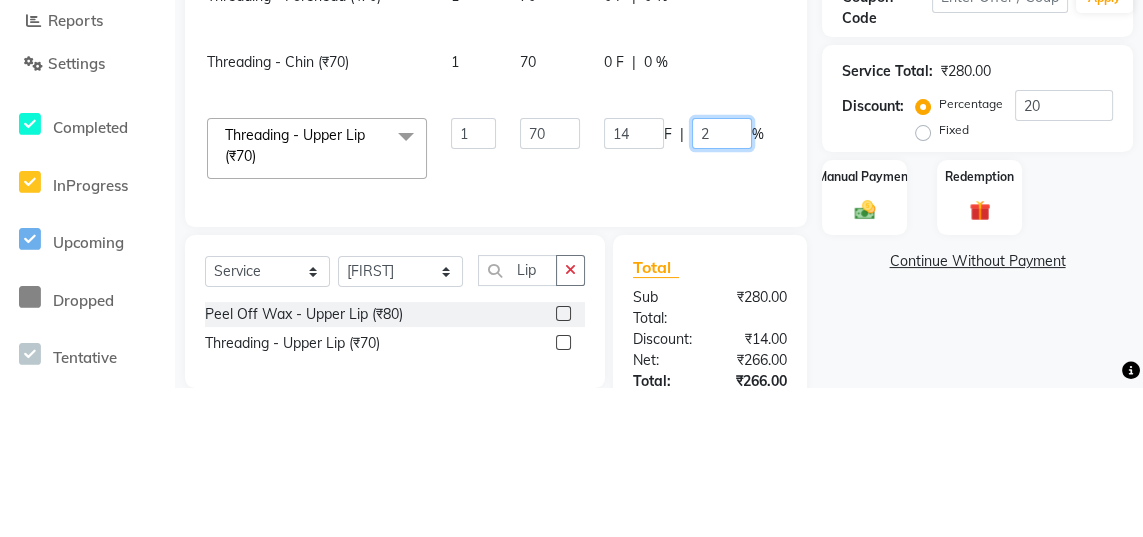 type 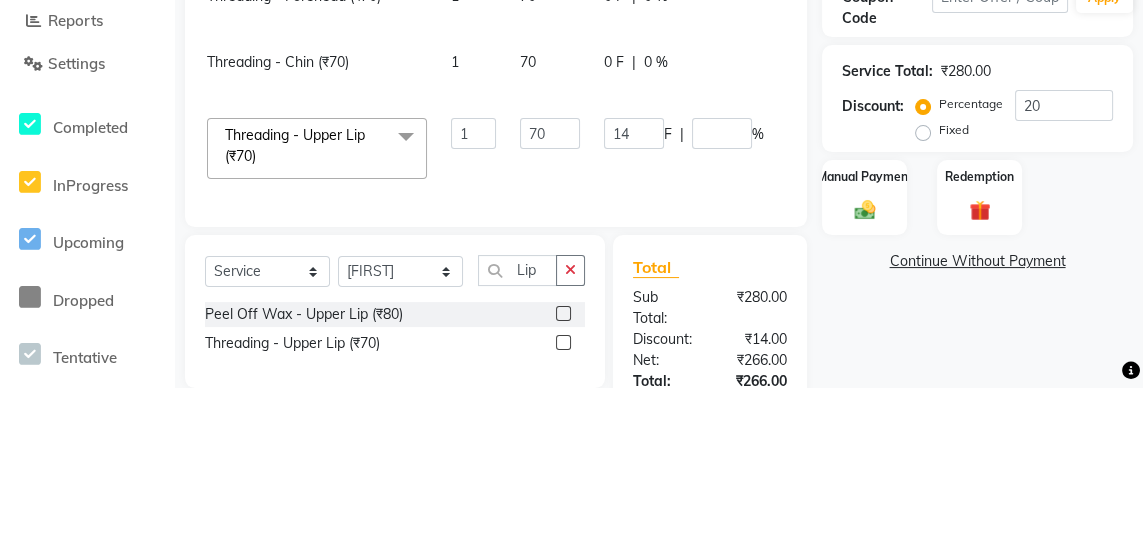 click on "Services Stylist Service Qty Price Disc Total Action Sajida Threading - Eyebrows (₹70) 1 70 0 F | 0 % 70 Sajida Threading - Forehead (₹70) 1 70 0 F | 0 % 70 Sajida Threading - Chin (₹70) 1 70 0 F | 0 % 70  [FIRST]   Sajida   Samar   Sashina   Sheetal   Tosif  Threading - Upper Lip (₹70)  x Haircuts - Baby Girl (₹350) Haircuts - Baby Boy (₹200) Haircuts senior st- Male (₹300) Haircuts Regular - Female  (₹650) Haircuts - Fringe (₹150) Face wax full (₹250) smart bond upto shoulder (₹1000) smart bond below shoulder (₹1200) Haircuts Sr. Stylist - Female  (₹800) Haircuts Director - Female  (₹1000) Haircuts Sr. Stylist - Male (₹300) Haircuts Director- Male (₹500) streaks (₹250) cystein wash upto shoulder (₹350) cystien wash below shoulder (₹350) Botox (₹5000) Nanoplastia (₹6000) Makeup (₹2500) Olaplex (₹1500) Back neck bleach (₹400) Neck bleach (₹400) Arms bleach (₹600) Feet bleach  (₹300) Back bleach (₹600) Half leg bleach (₹600) Full legs bleach  (₹800) 1 F" 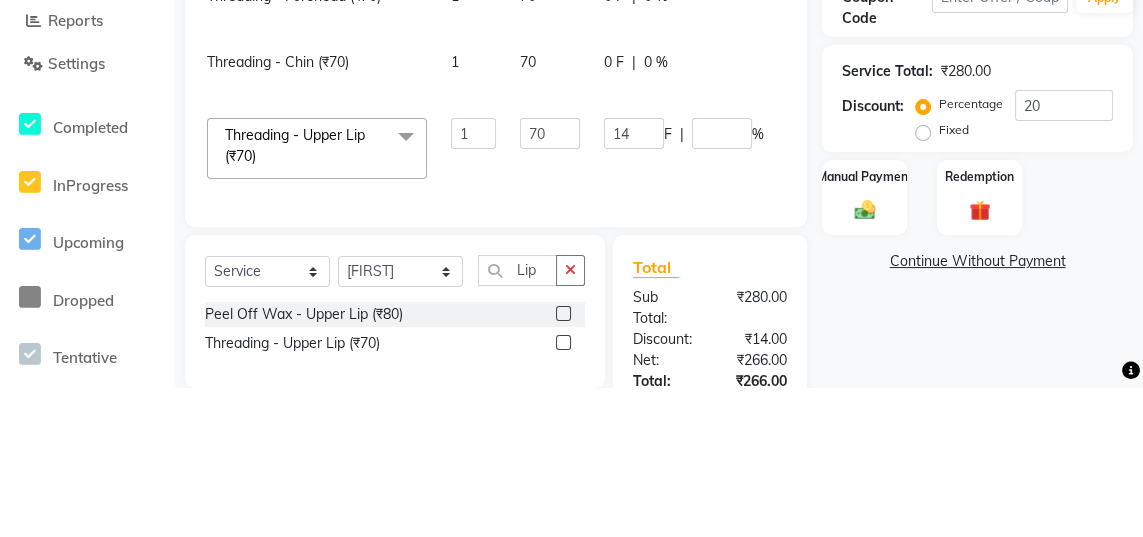 scroll, scrollTop: 272, scrollLeft: 0, axis: vertical 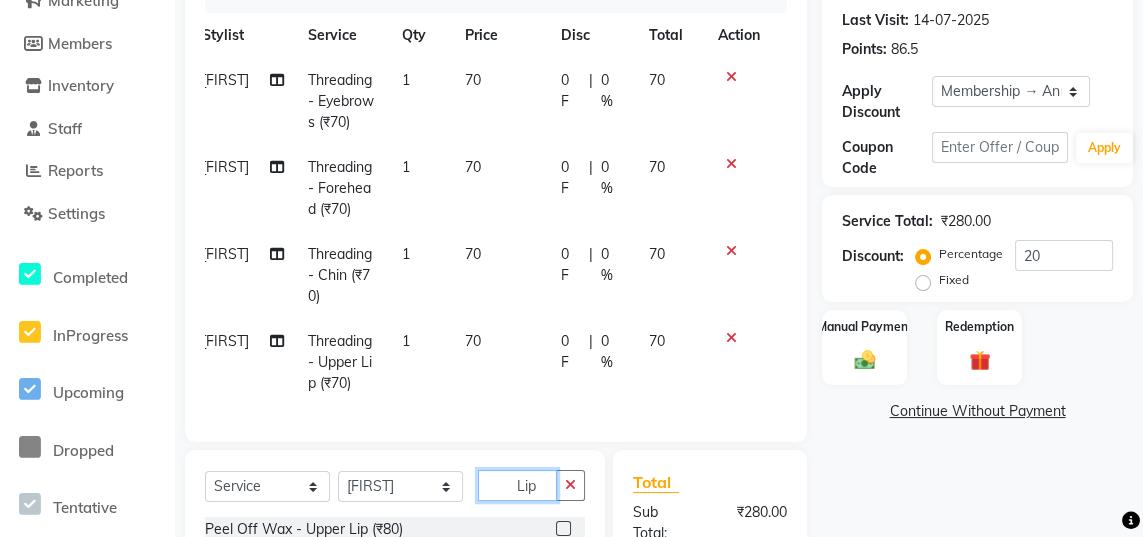 click on "Lip" 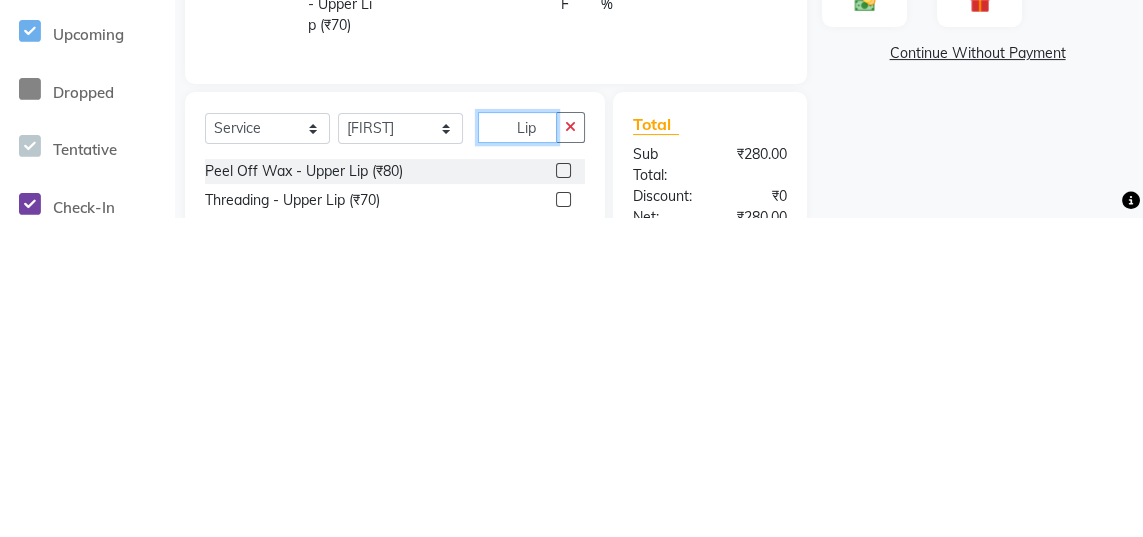 scroll, scrollTop: 328, scrollLeft: 0, axis: vertical 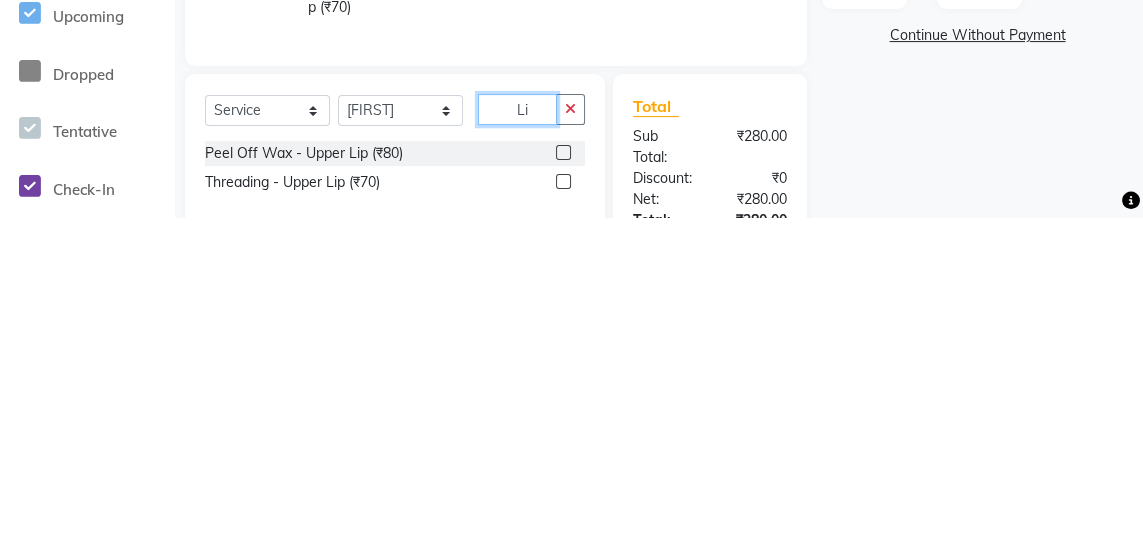 type on "L" 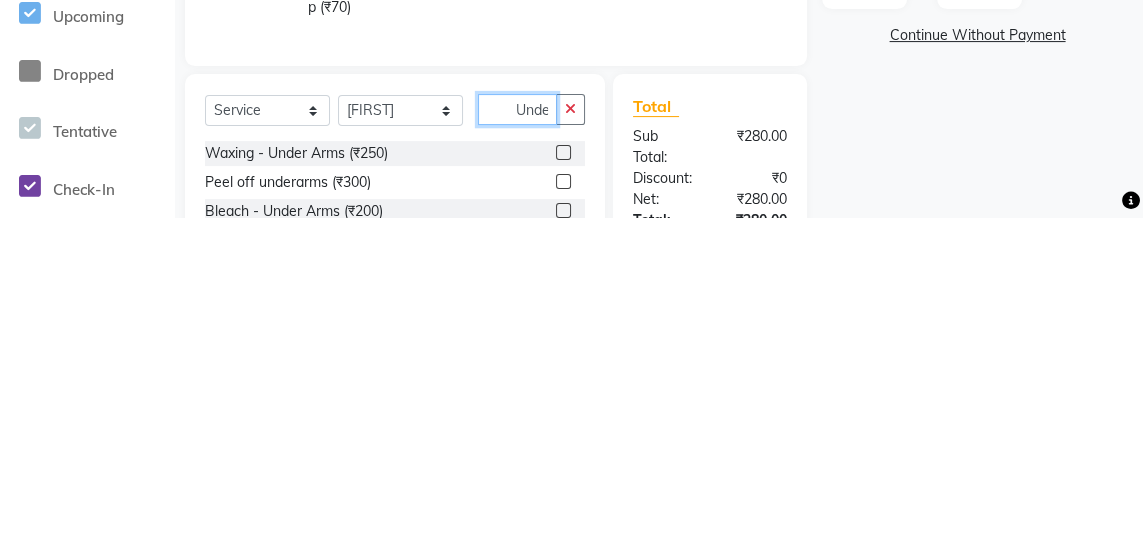 scroll, scrollTop: 0, scrollLeft: 6, axis: horizontal 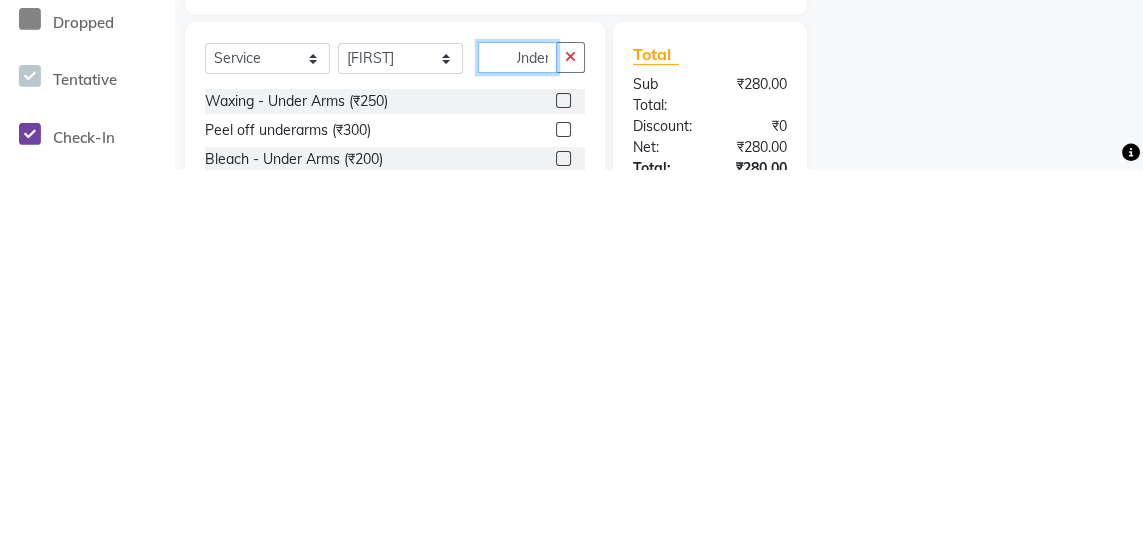 type on "Under" 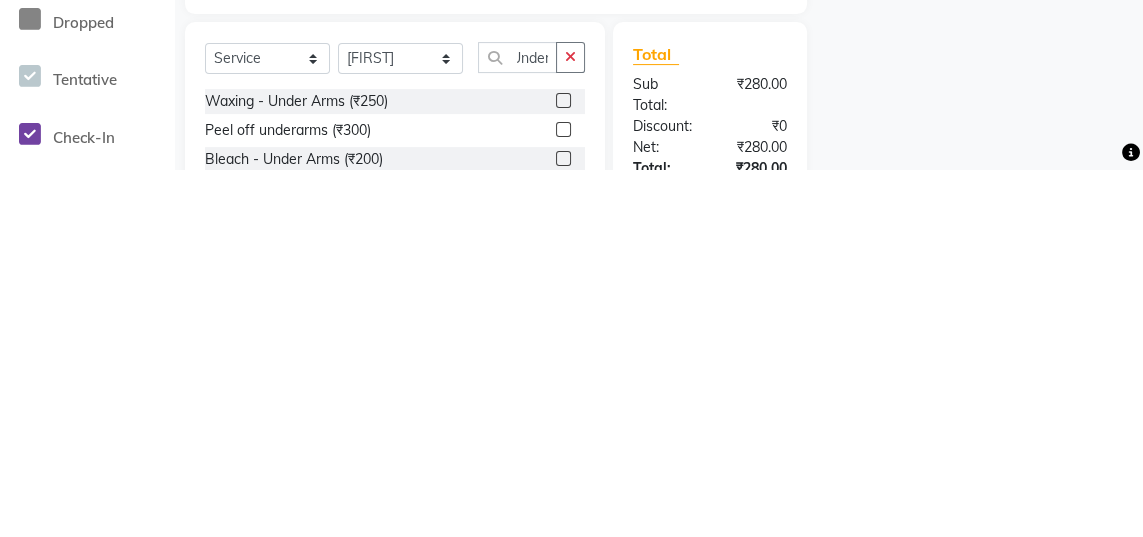 click 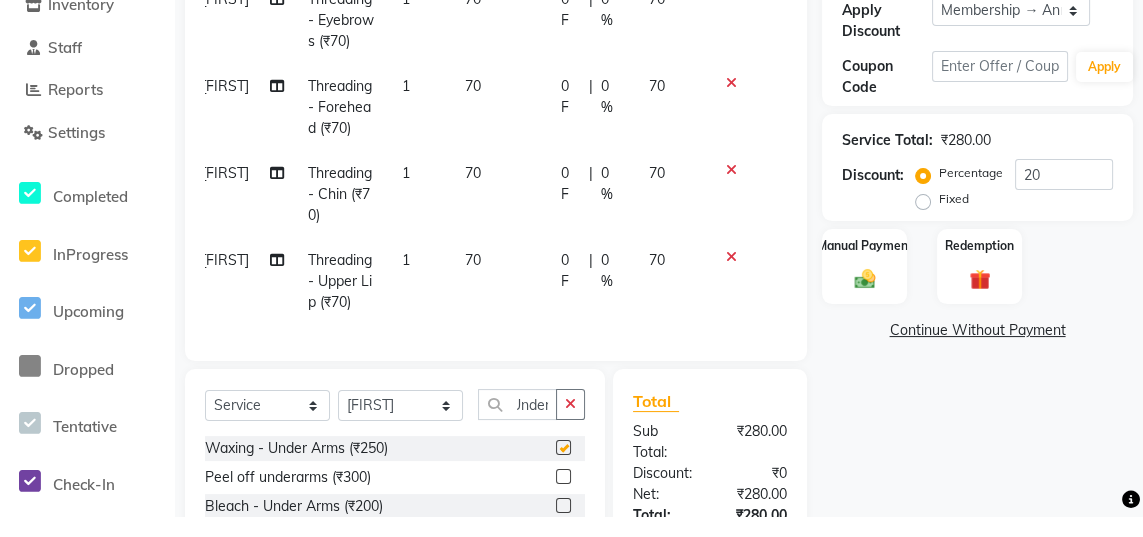 scroll, scrollTop: 0, scrollLeft: 0, axis: both 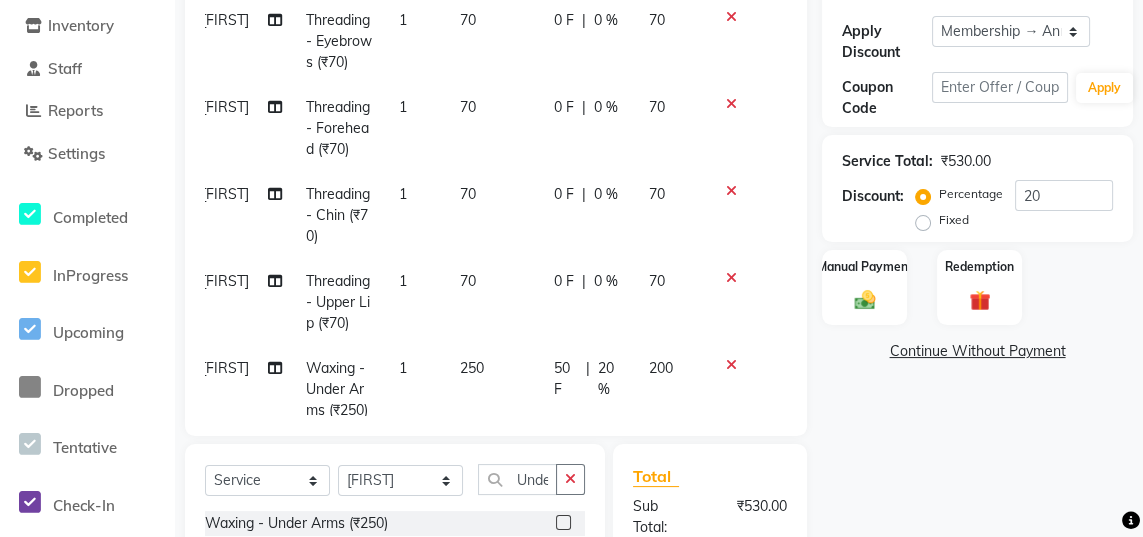 checkbox on "false" 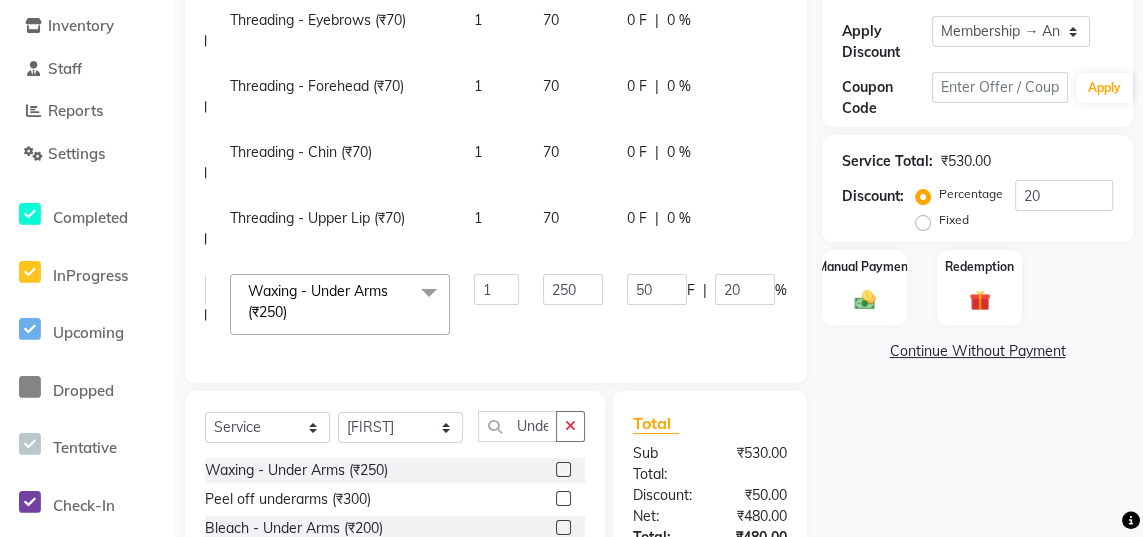 scroll, scrollTop: 0, scrollLeft: 81, axis: horizontal 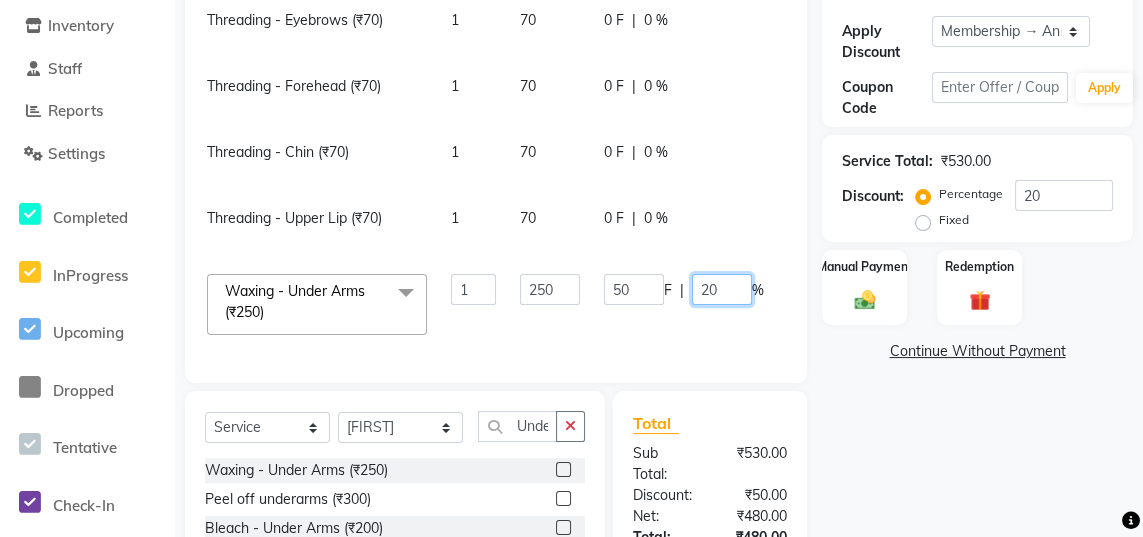 click on "20" 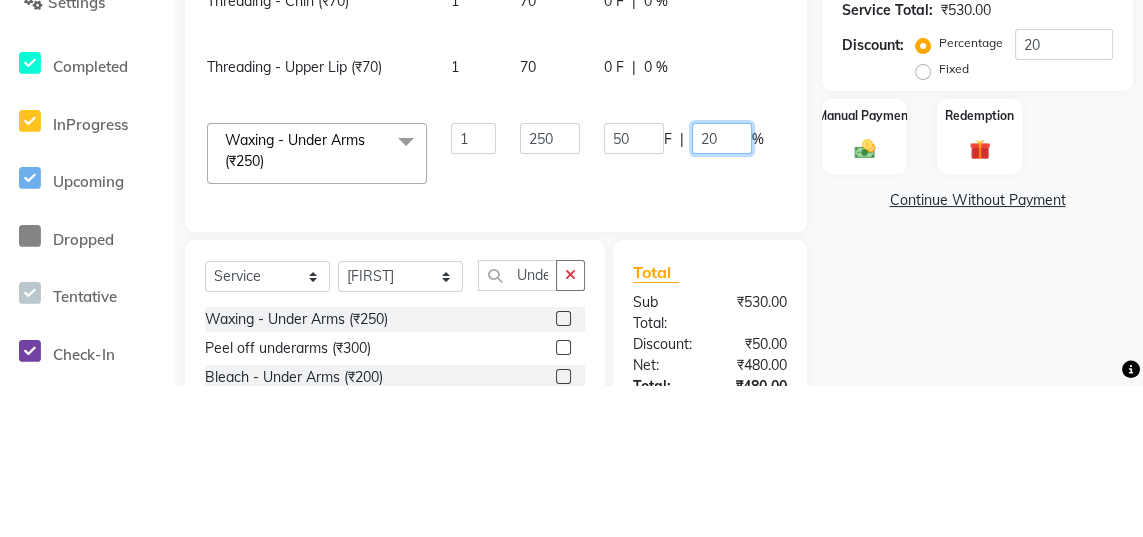 scroll, scrollTop: 332, scrollLeft: 0, axis: vertical 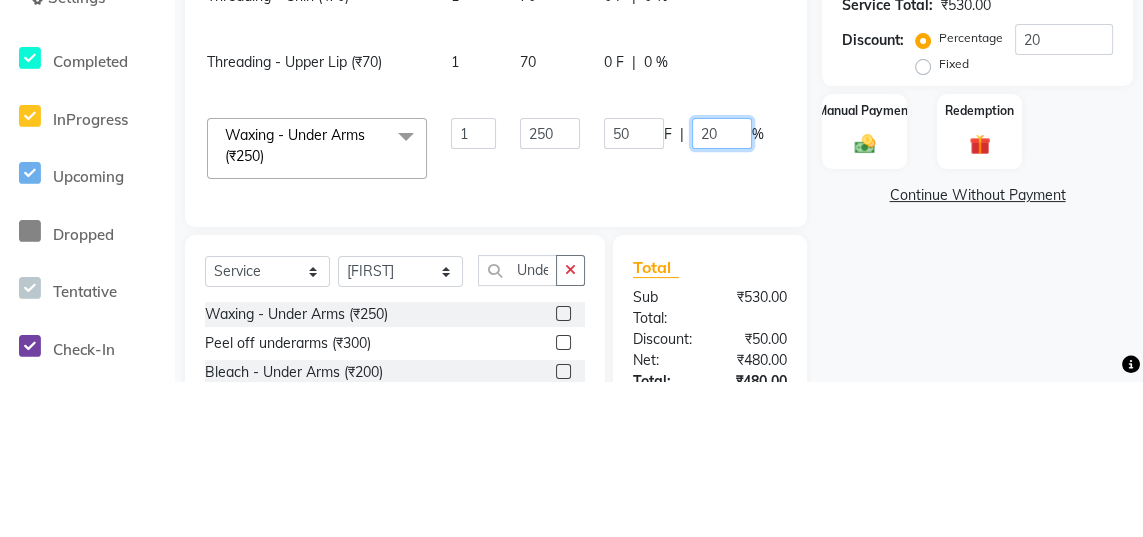 type on "2" 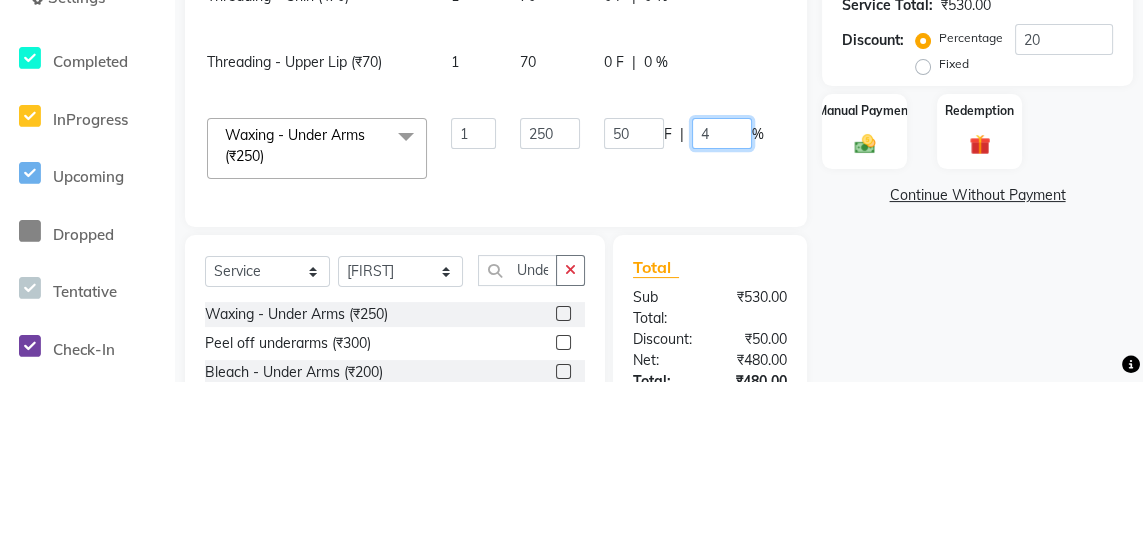 type on "40" 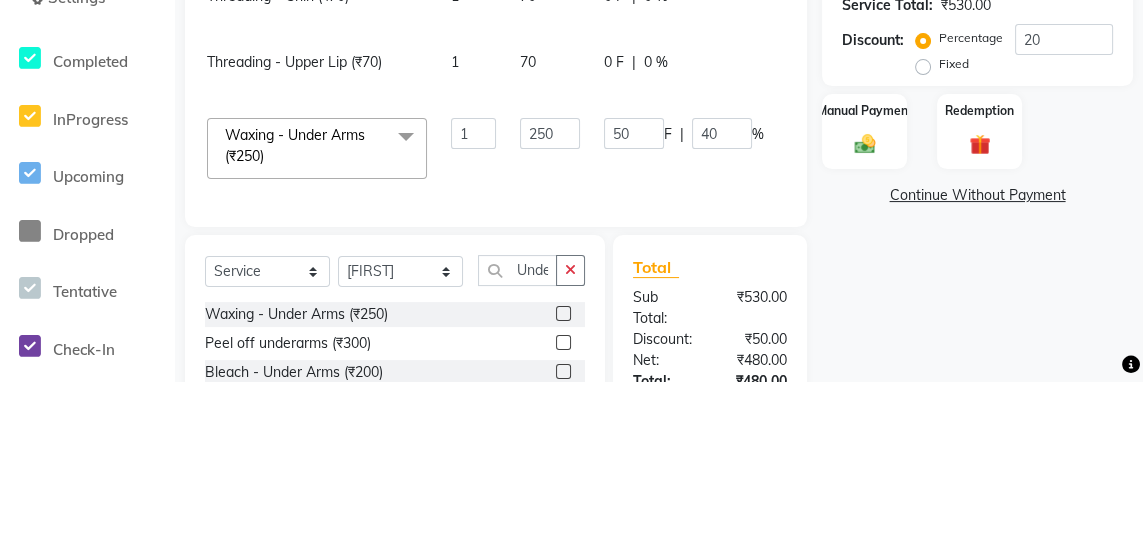 click on "Services Stylist Service Qty Price Disc Total Action Sajida Threading - Eyebrows (₹70) 1 70 0 F | 0 % 70 Sajida Threading - Forehead (₹70) 1 70 0 F | 0 % 70 Sajida Threading - Chin (₹70) 1 70 0 F | 0 % 70 Sajida Threading - Upper Lip (₹70) 1 70 0 F | 0 % 70  [FIRST]   Sajida   Samar   Sashina   Sheetal   Tosif  Waxing - Under Arms (₹250)  x Haircuts - Baby Girl (₹350) Haircuts - Baby Boy (₹200) Haircuts senior st- Male (₹300) Haircuts Regular - Female  (₹650) Haircuts - Fringe (₹150) Face wax full (₹250) smart bond upto shoulder (₹1000) smart bond below shoulder (₹1200) Haircuts Sr. Stylist - Female  (₹800) Haircuts Director - Female  (₹1000) Haircuts Sr. Stylist - Male (₹300) Haircuts Director- Male (₹500) streaks (₹250) cystein wash upto shoulder (₹350) cystien wash below shoulder (₹350) Botox (₹5000) Nanoplastia (₹6000) Makeup (₹2500) Olaplex (₹1500) Back neck bleach (₹400) Neck bleach (₹400) Arms bleach (₹600) Feet bleach  (₹300) Back bleach (₹600) 1" 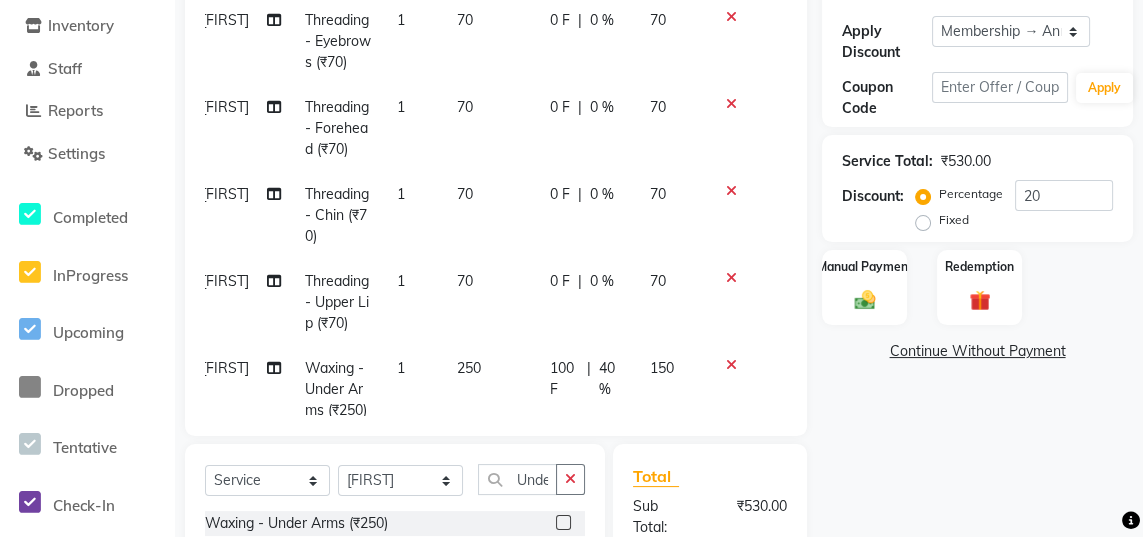 scroll, scrollTop: 489, scrollLeft: 0, axis: vertical 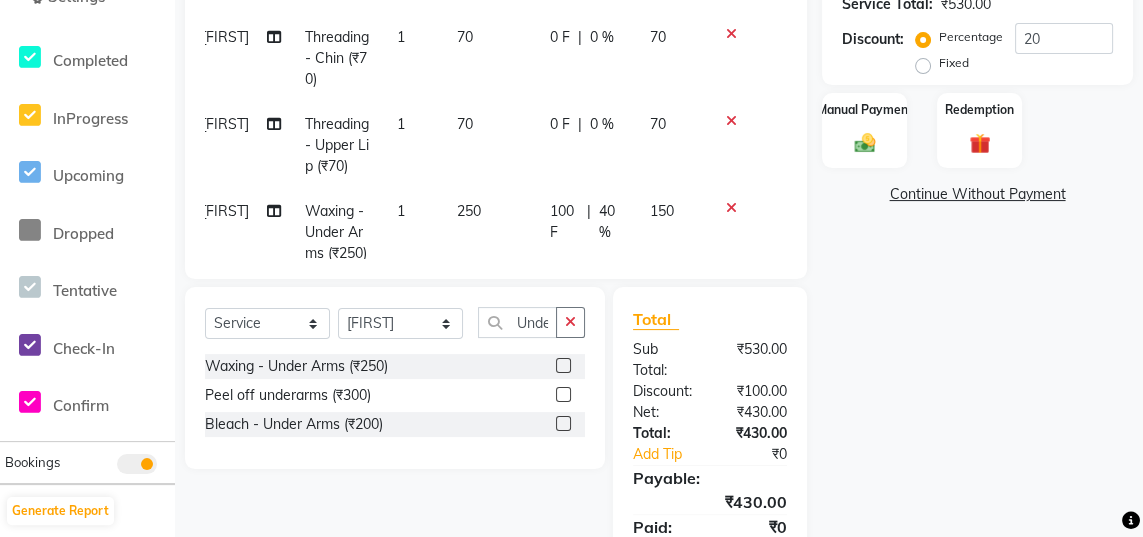 click 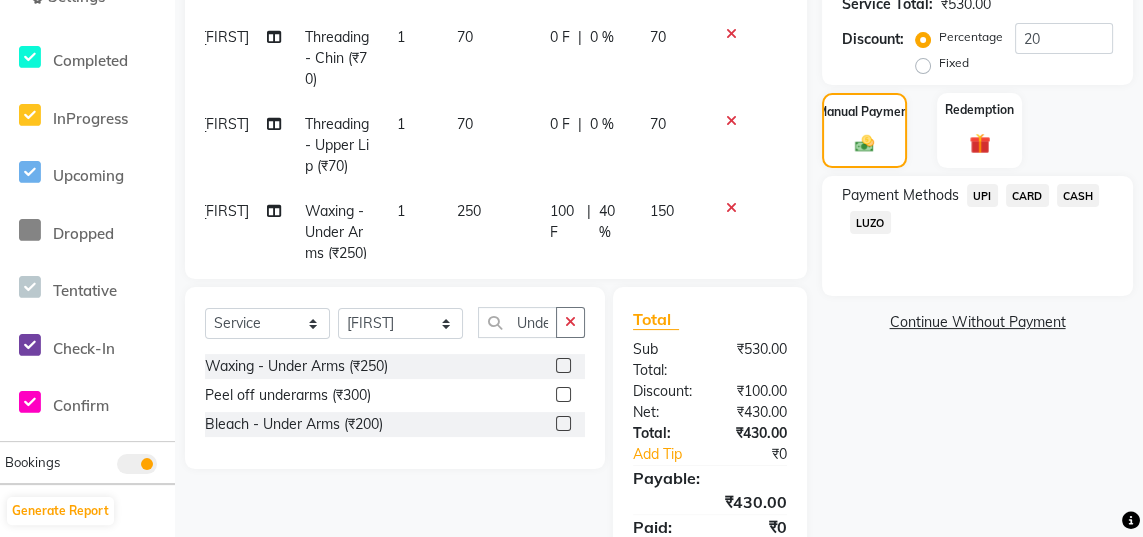 click on "CASH" 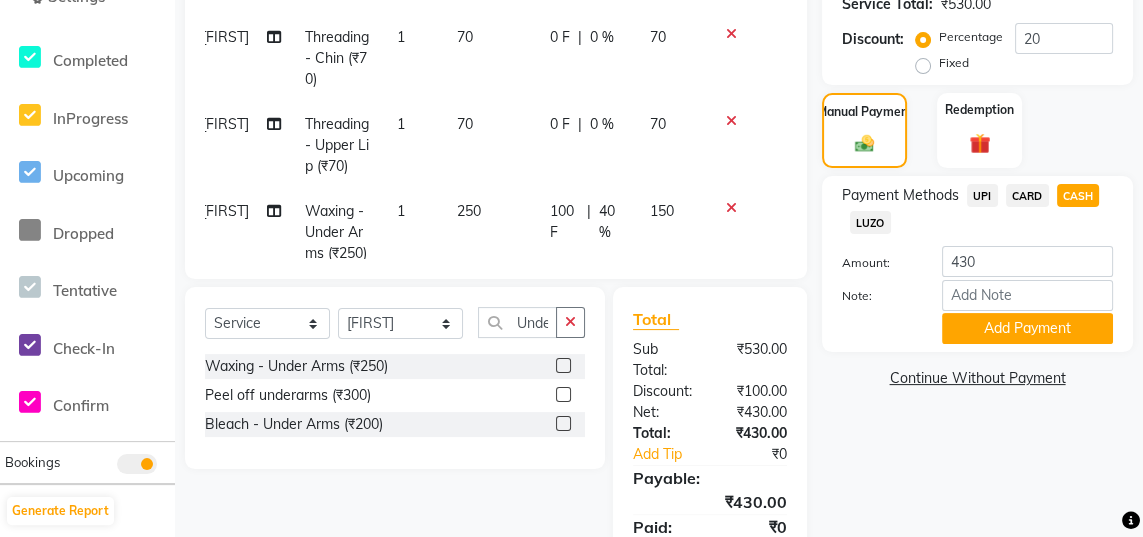 click on "Add Payment" 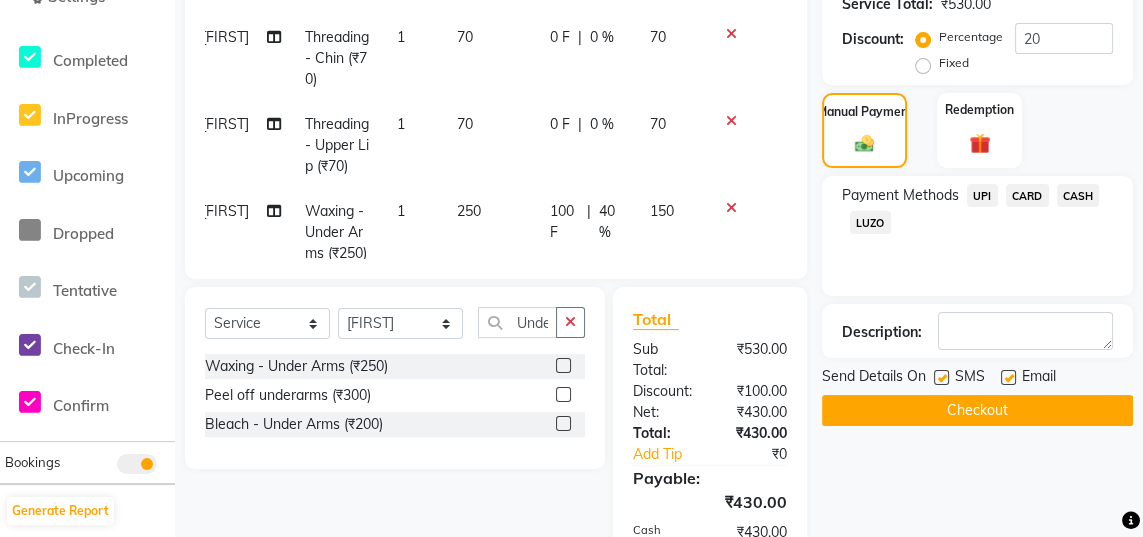 click on "Checkout" 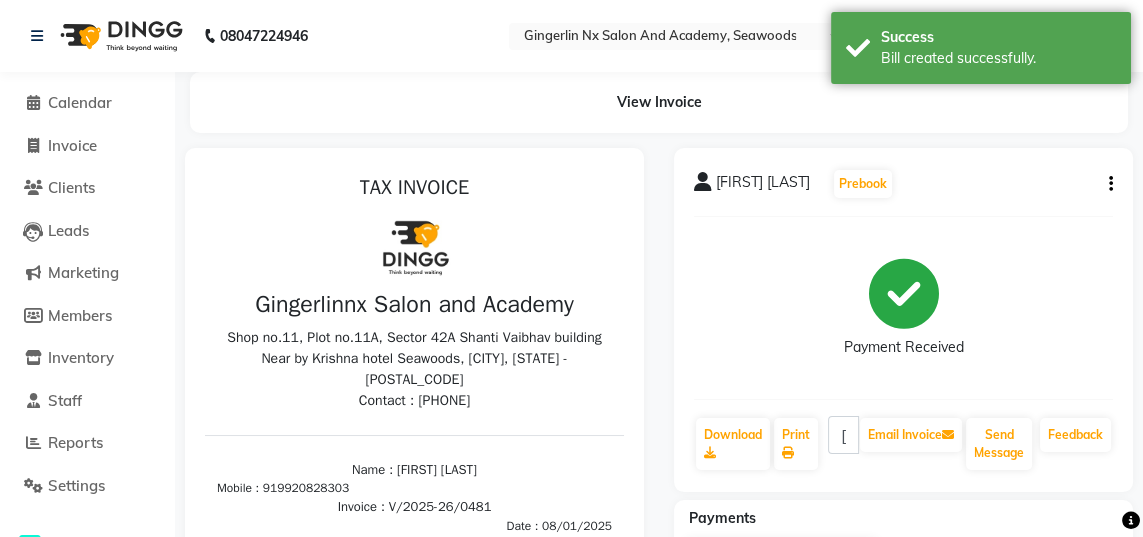 scroll, scrollTop: 0, scrollLeft: 0, axis: both 